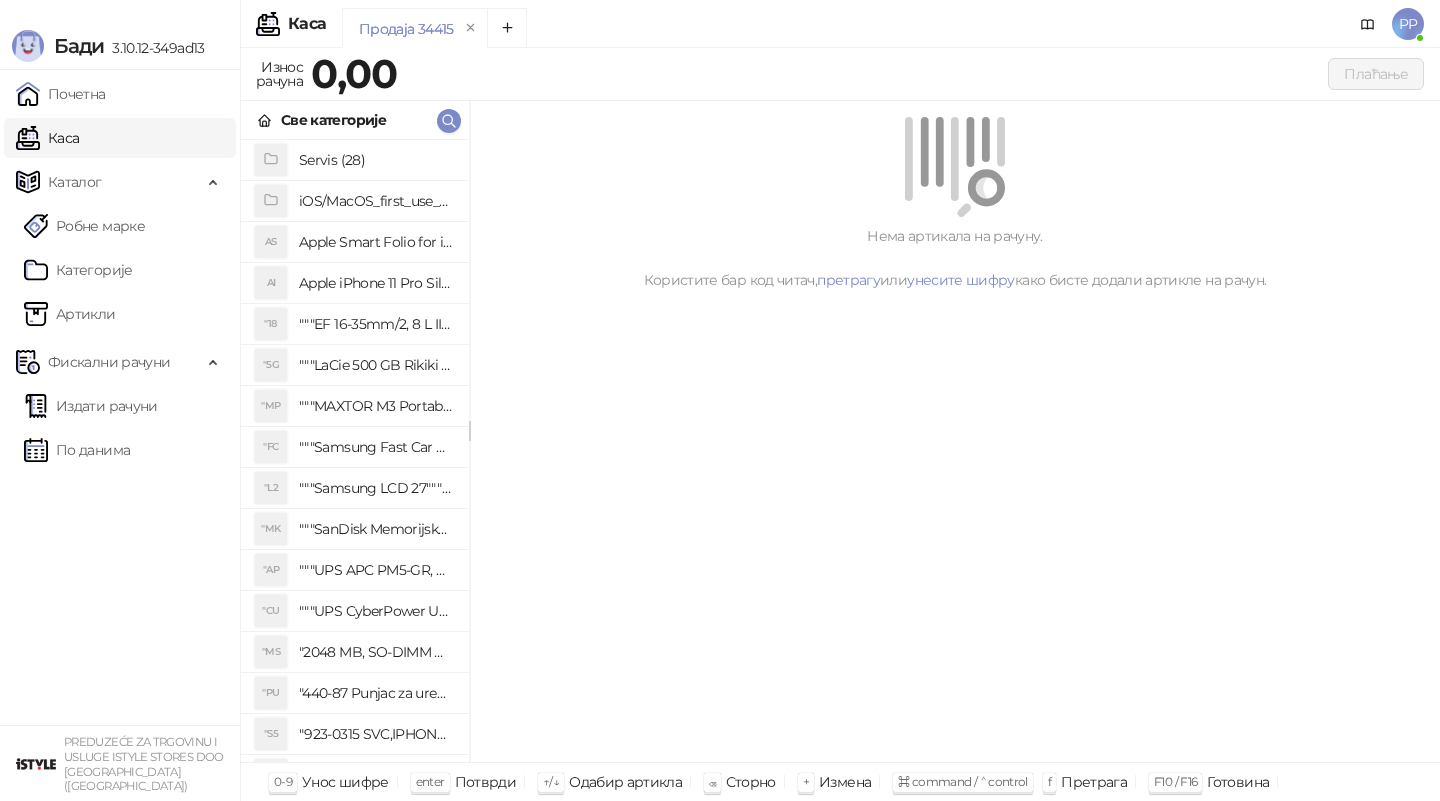 click on "По данима" at bounding box center (77, 450) 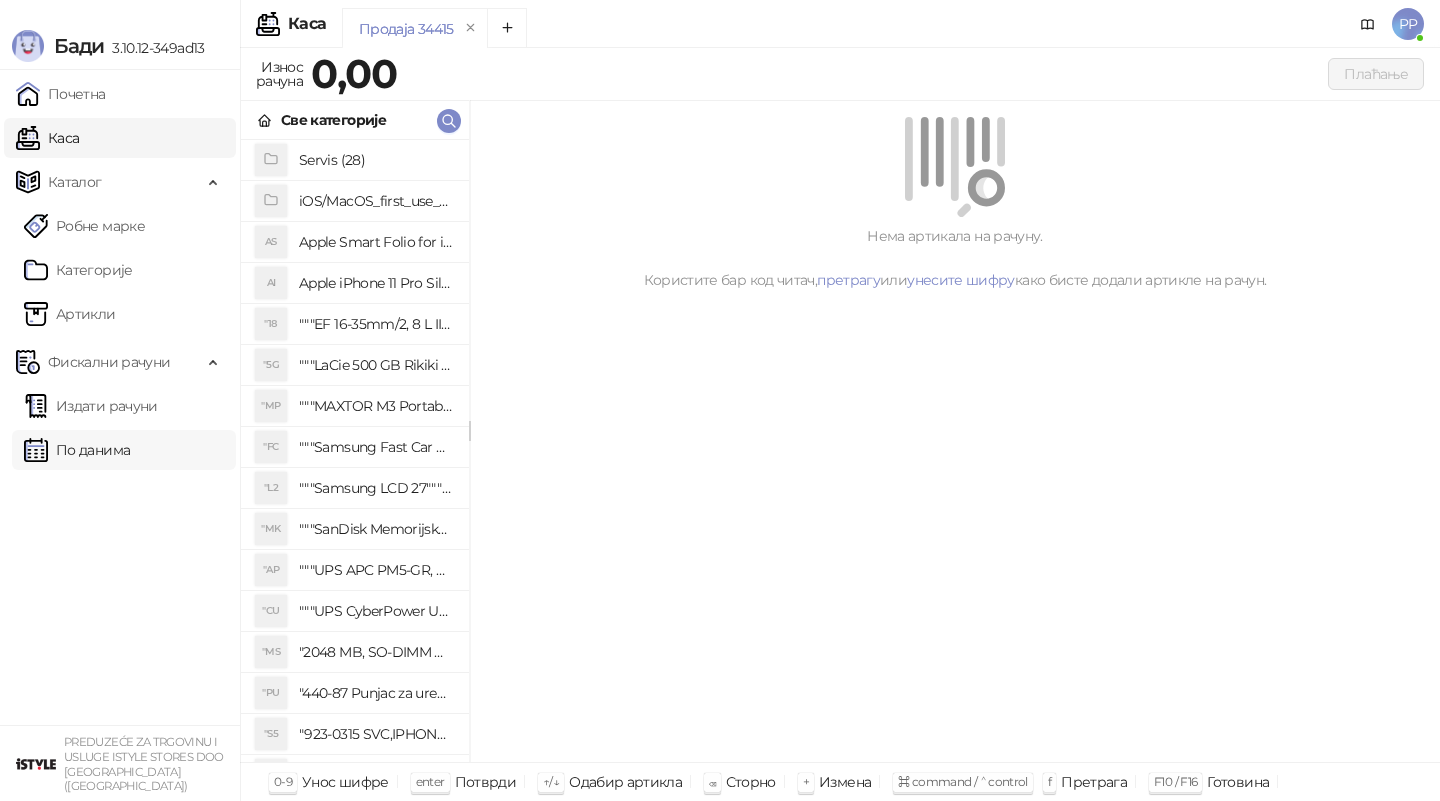 scroll, scrollTop: 0, scrollLeft: 0, axis: both 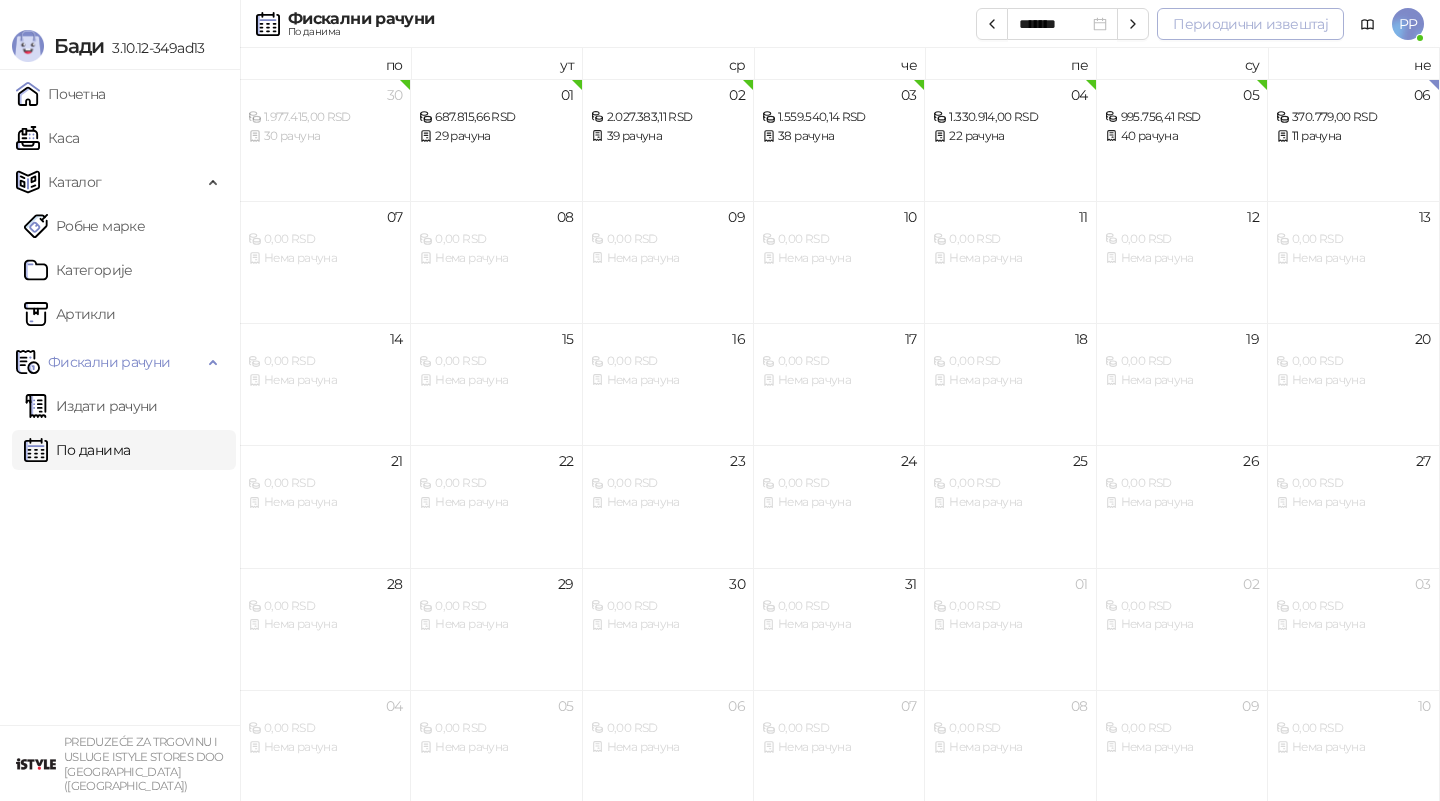 click on "Периодични извештај" at bounding box center (1250, 24) 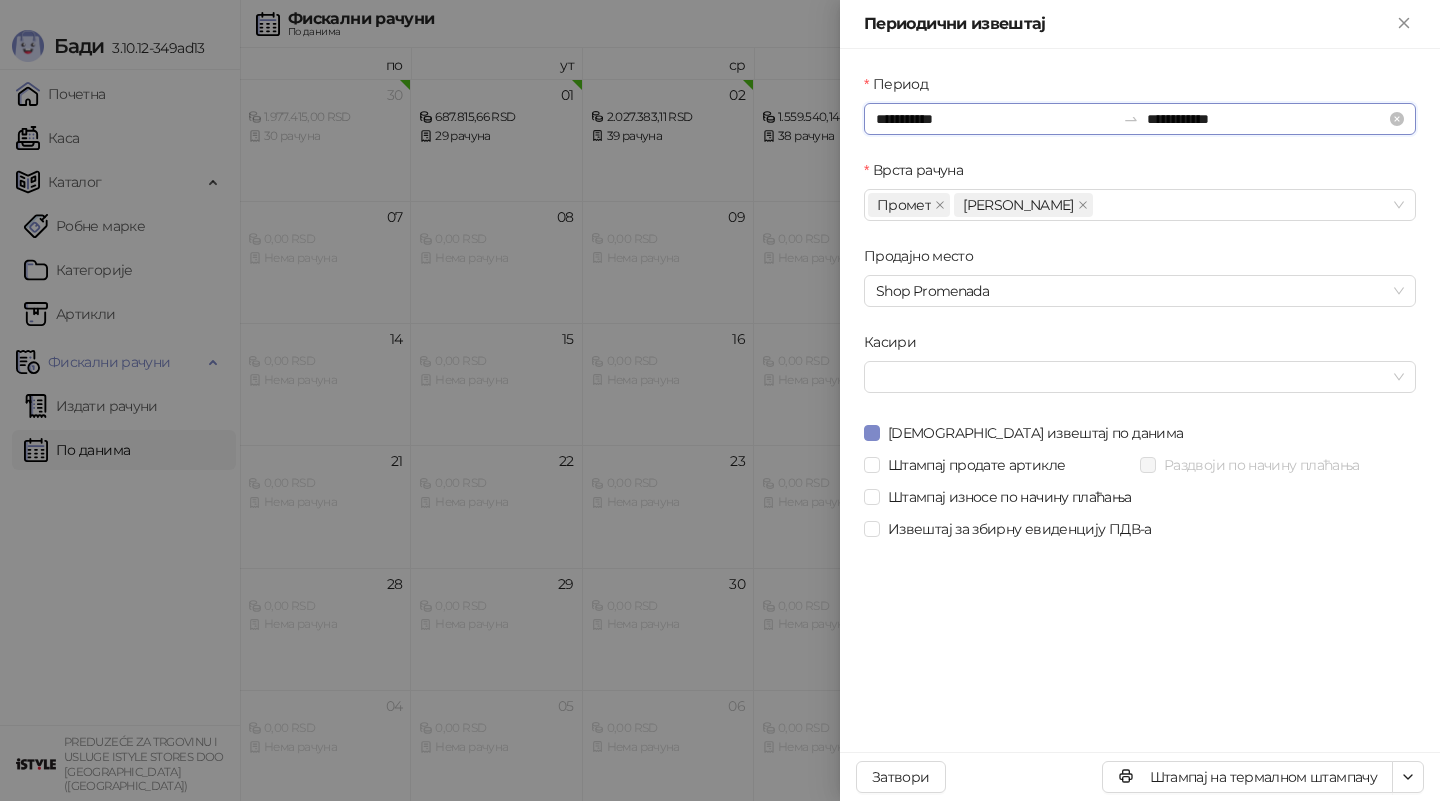 click on "**********" at bounding box center (995, 119) 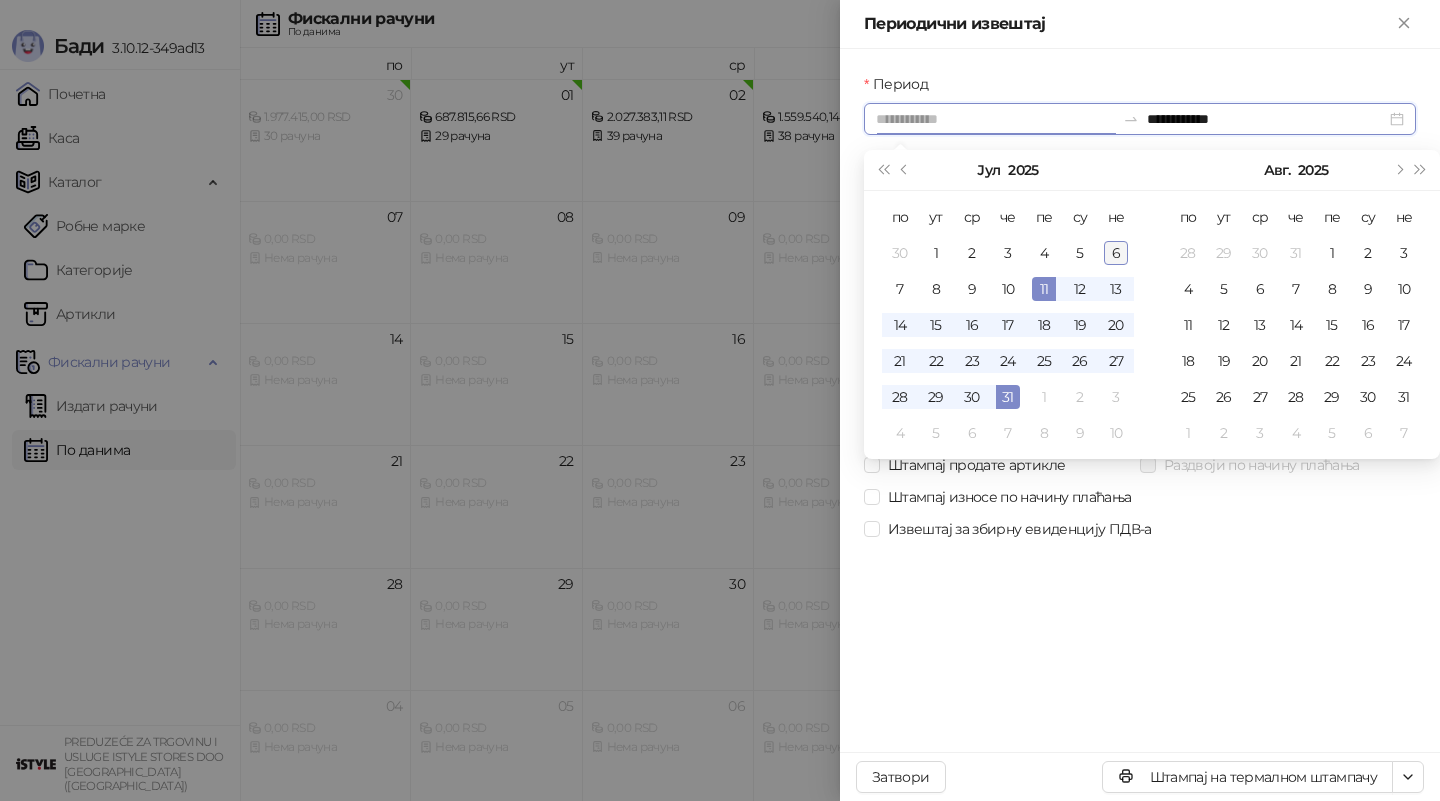 type on "**********" 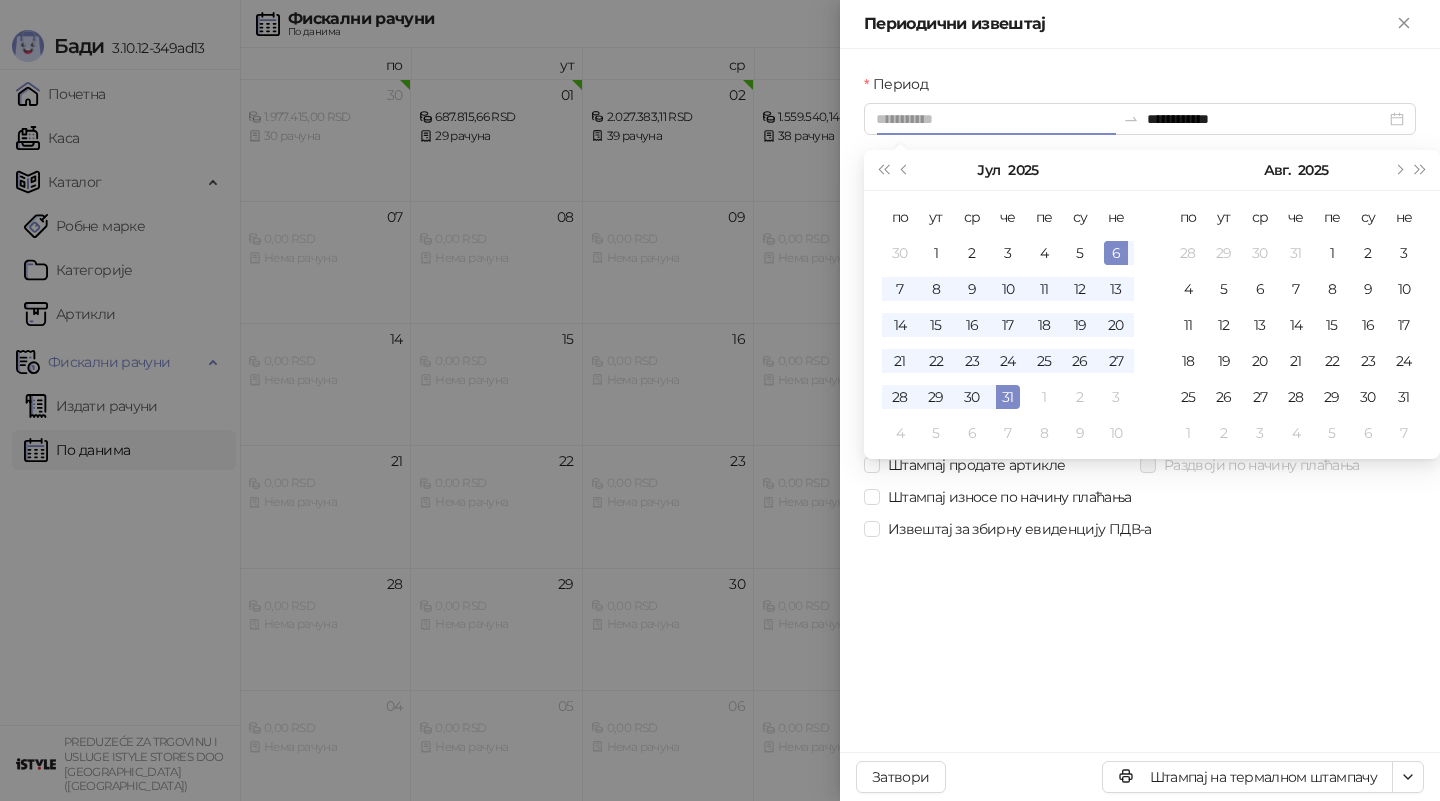 click on "6" at bounding box center (1116, 253) 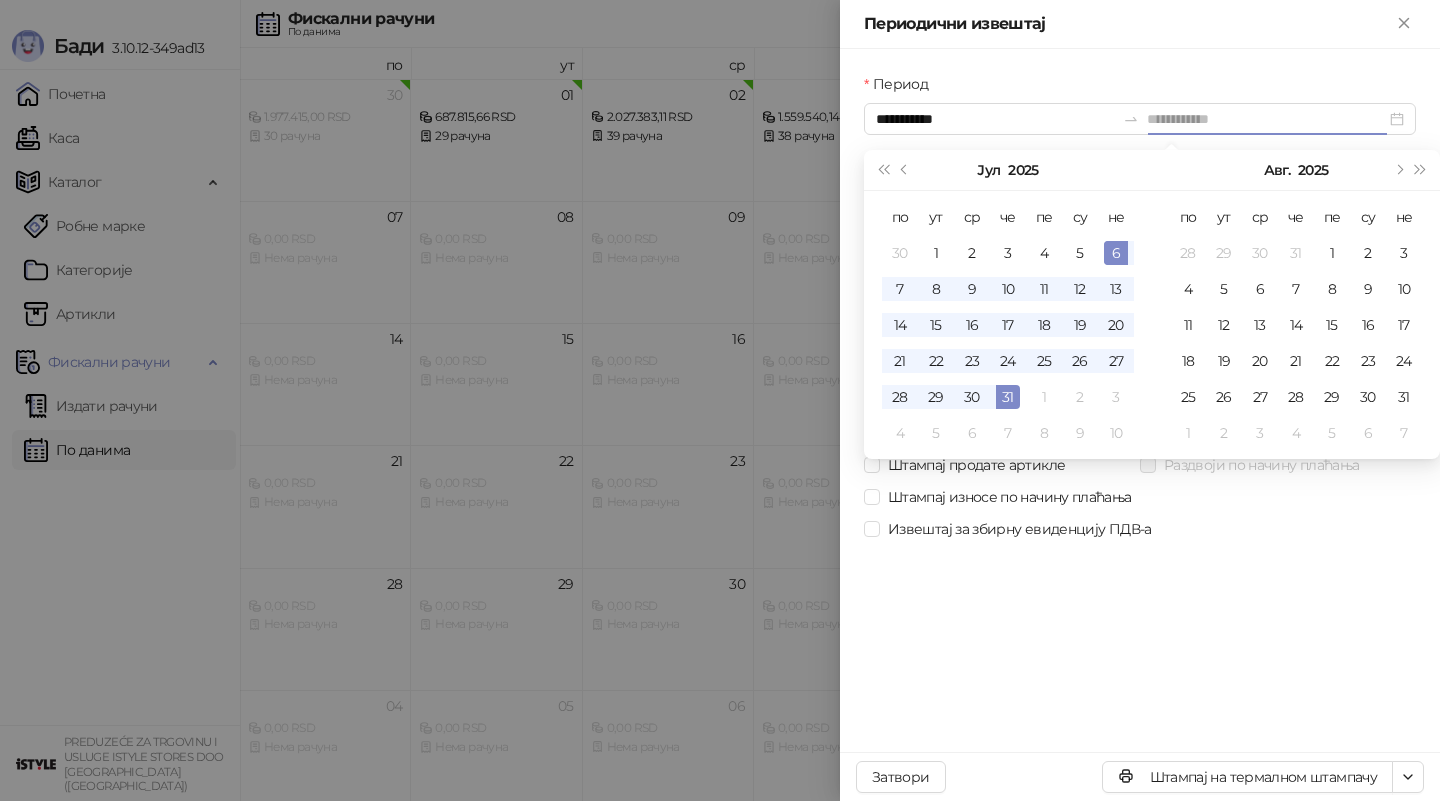 click on "6" at bounding box center [1116, 253] 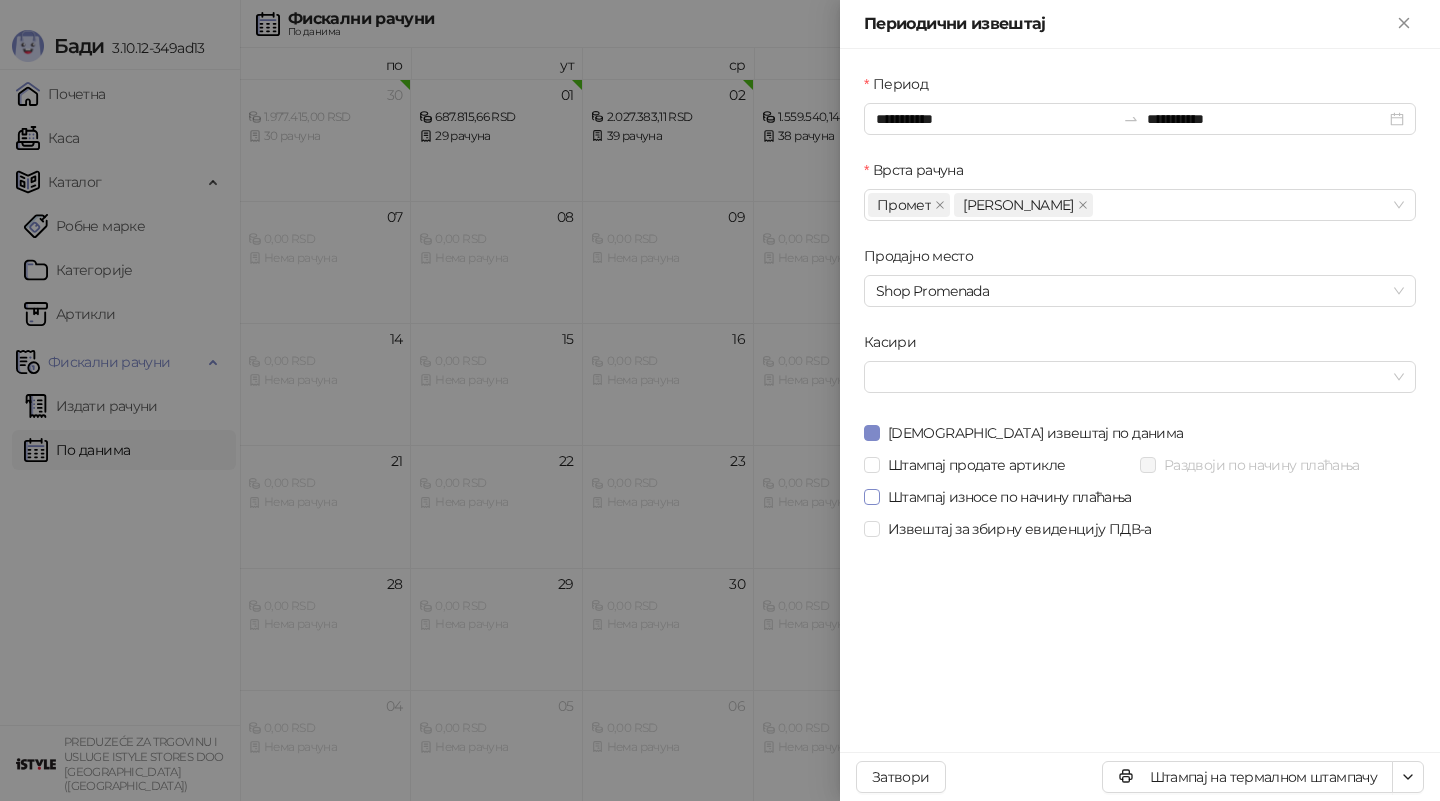 click on "Штампај износе по начину плаћања" at bounding box center [1010, 497] 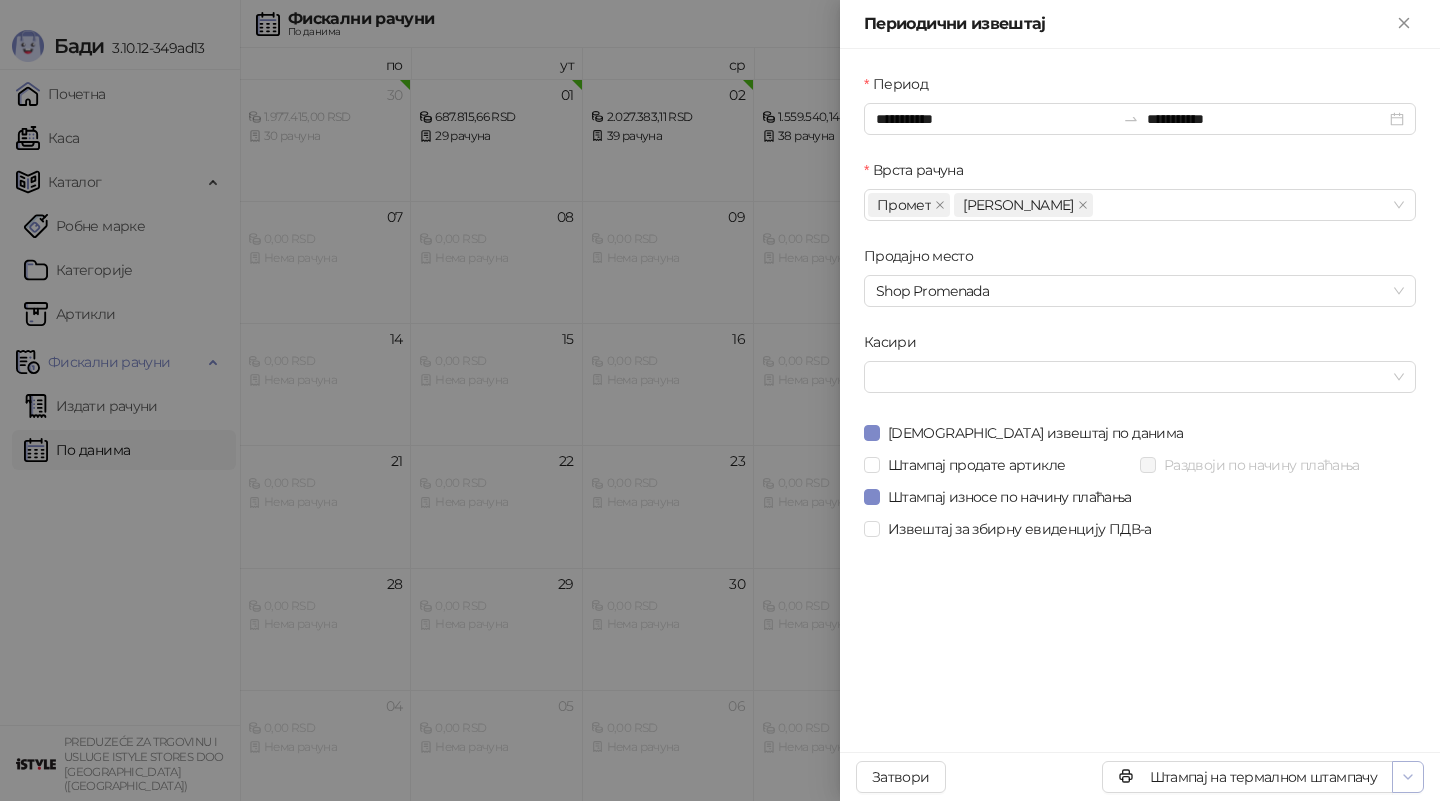 click 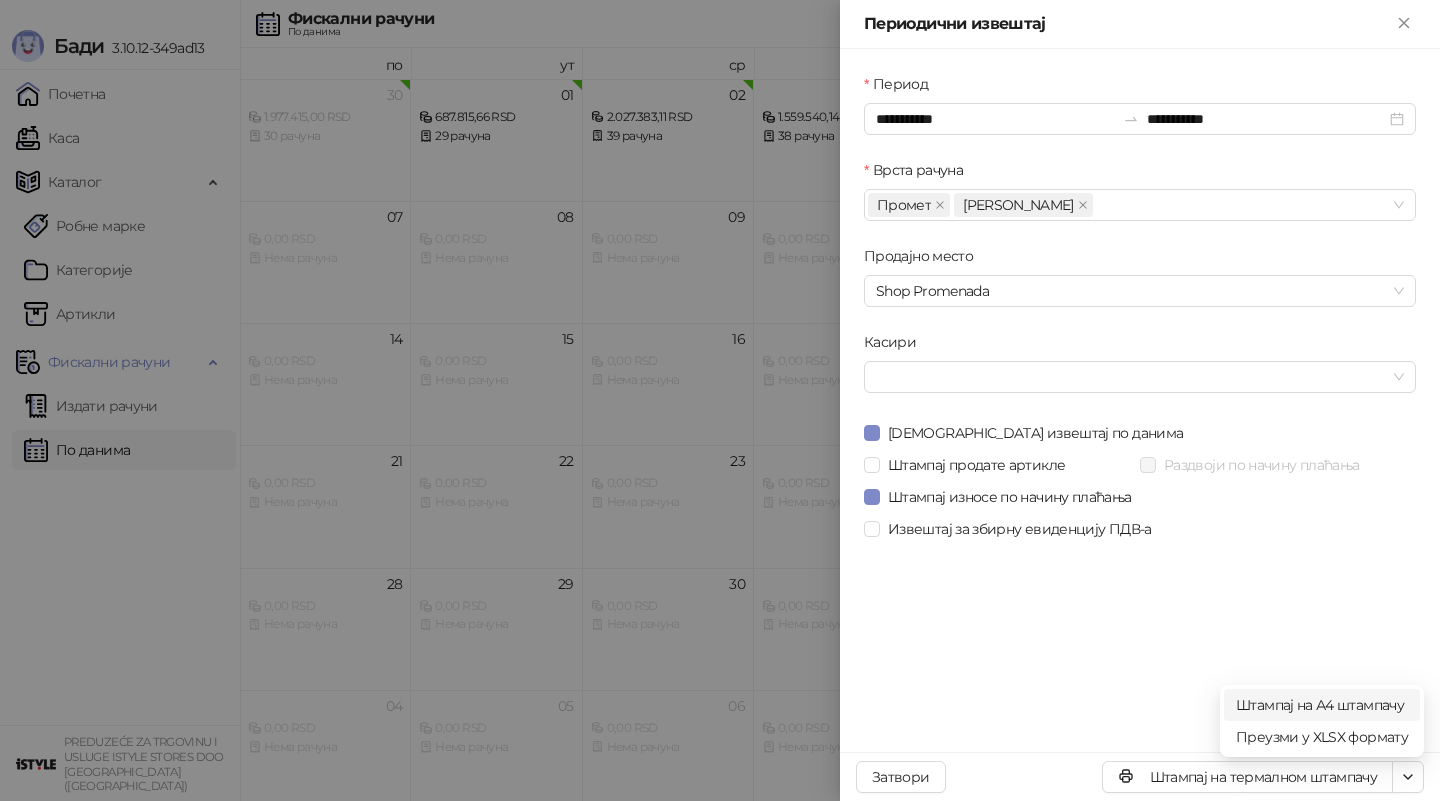 click on "Штампај на А4 штампачу" at bounding box center [1322, 705] 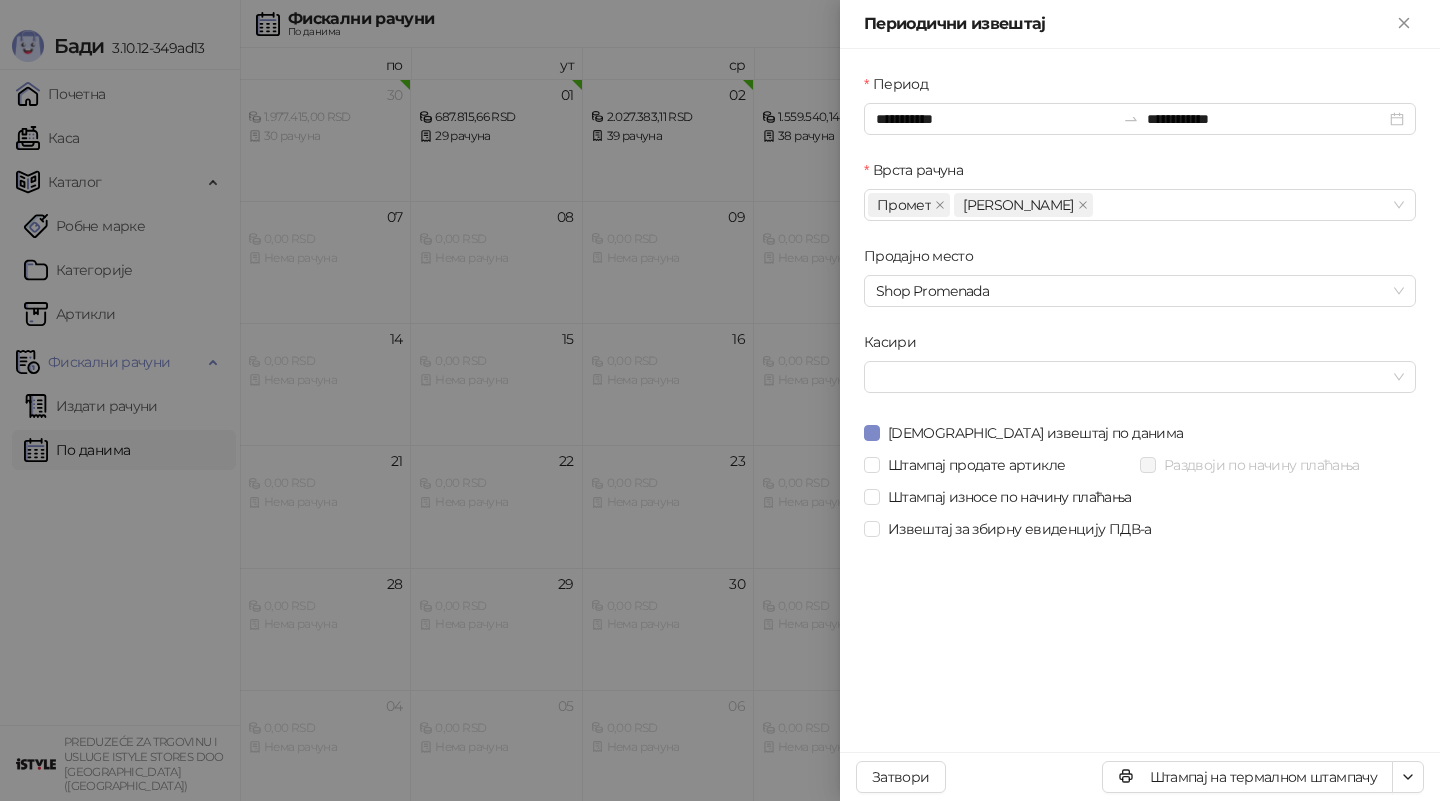 click at bounding box center [720, 400] 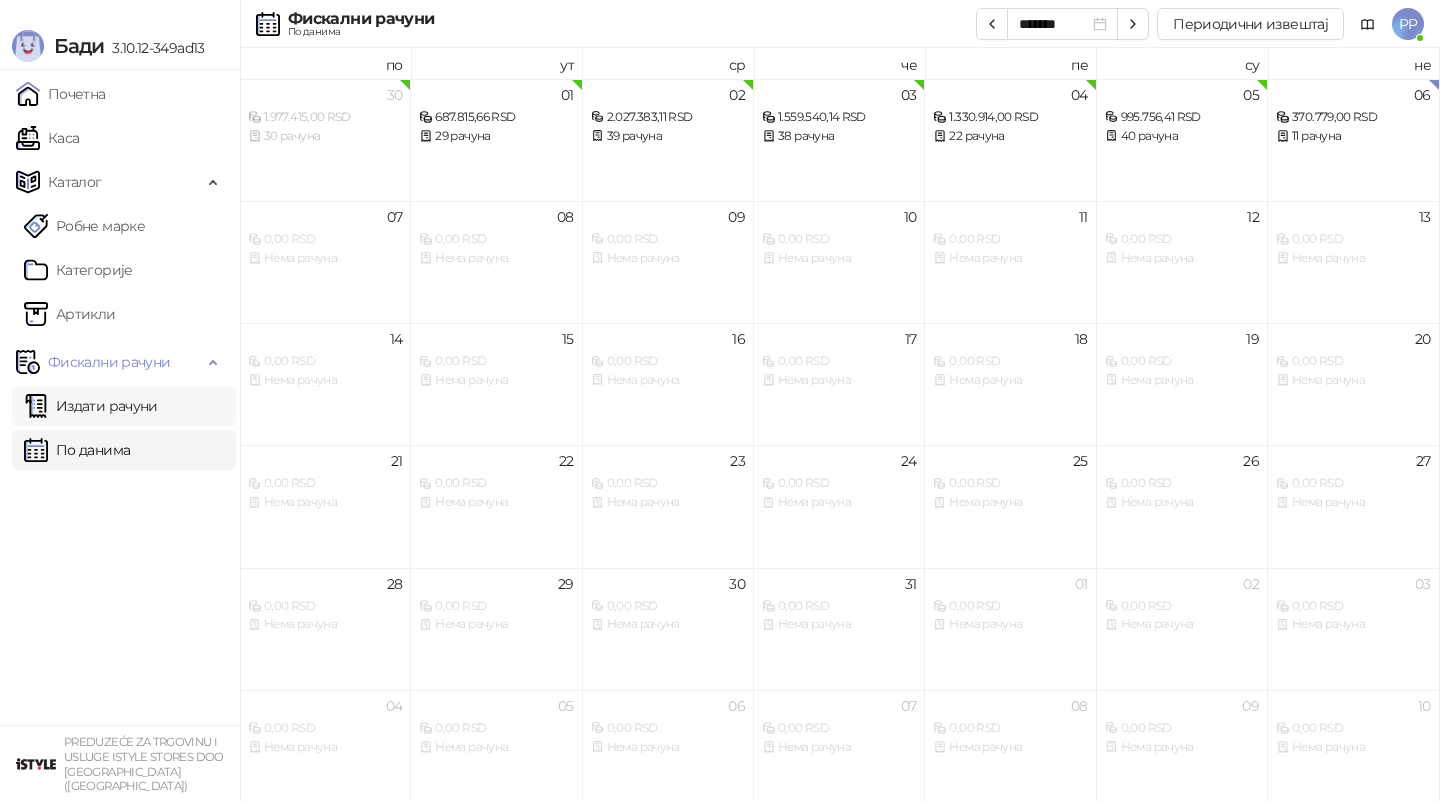 click on "Издати рачуни" at bounding box center [91, 406] 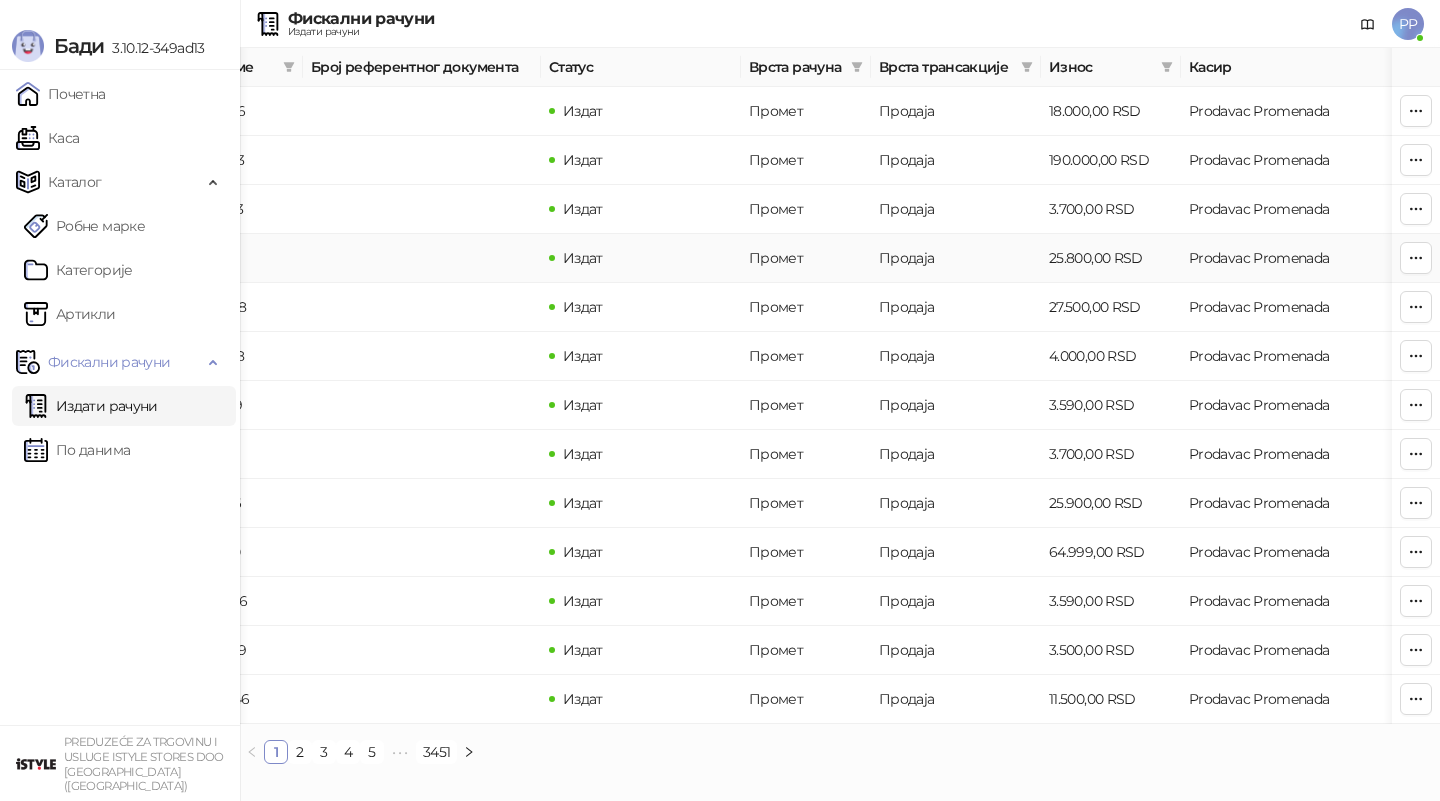 scroll, scrollTop: 0, scrollLeft: 336, axis: horizontal 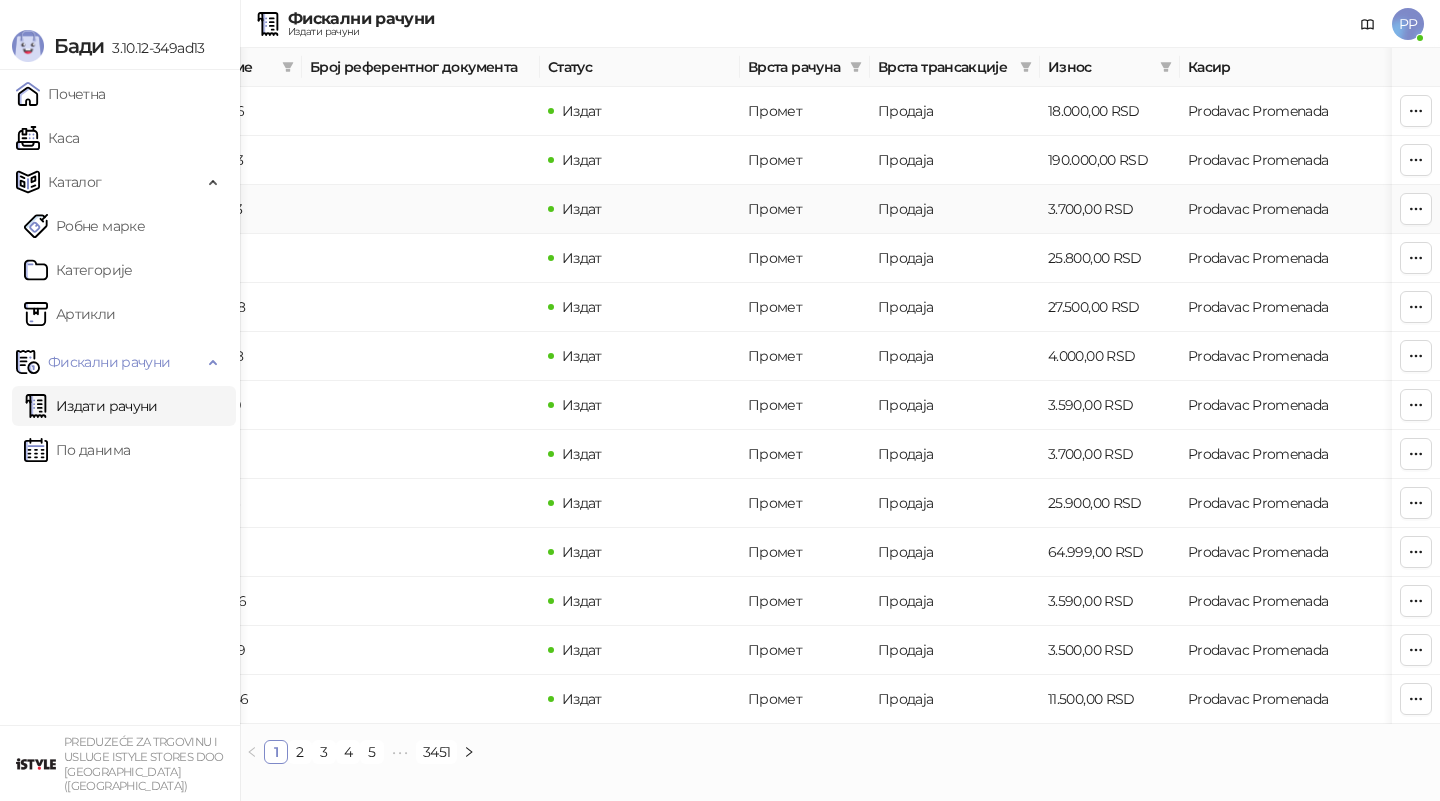 click on "Продаја" at bounding box center [955, 209] 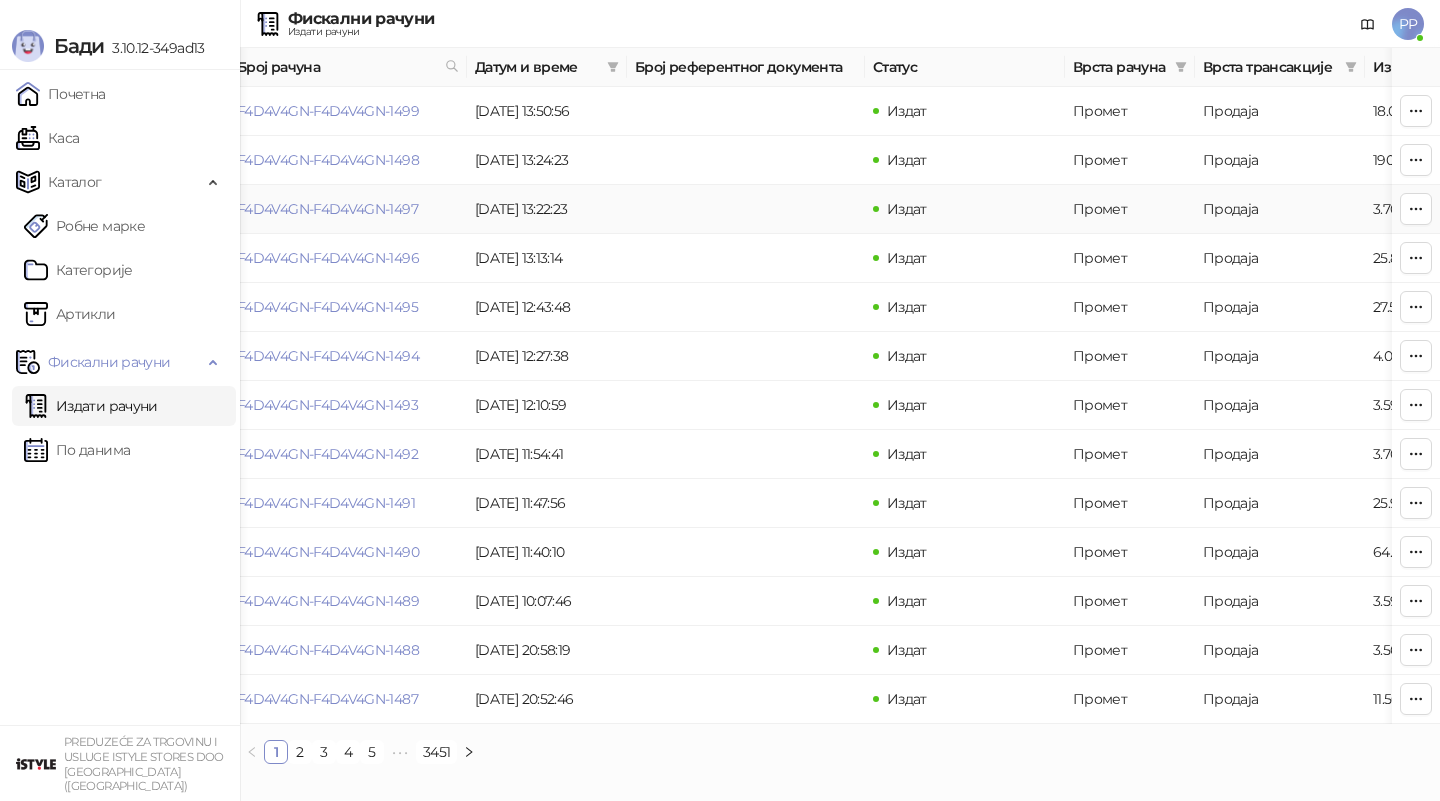 scroll, scrollTop: 0, scrollLeft: 0, axis: both 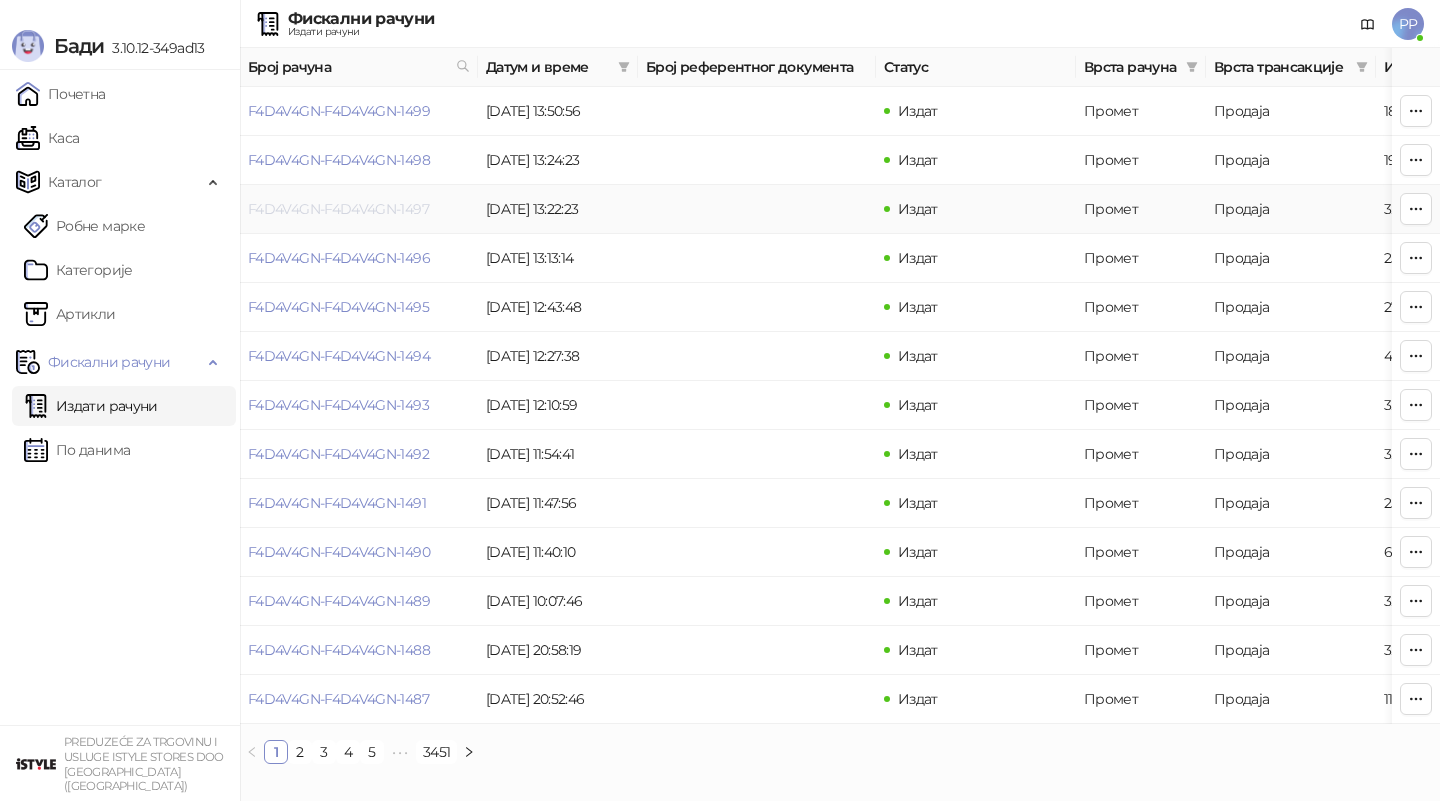 click on "F4D4V4GN-F4D4V4GN-1497" at bounding box center [338, 209] 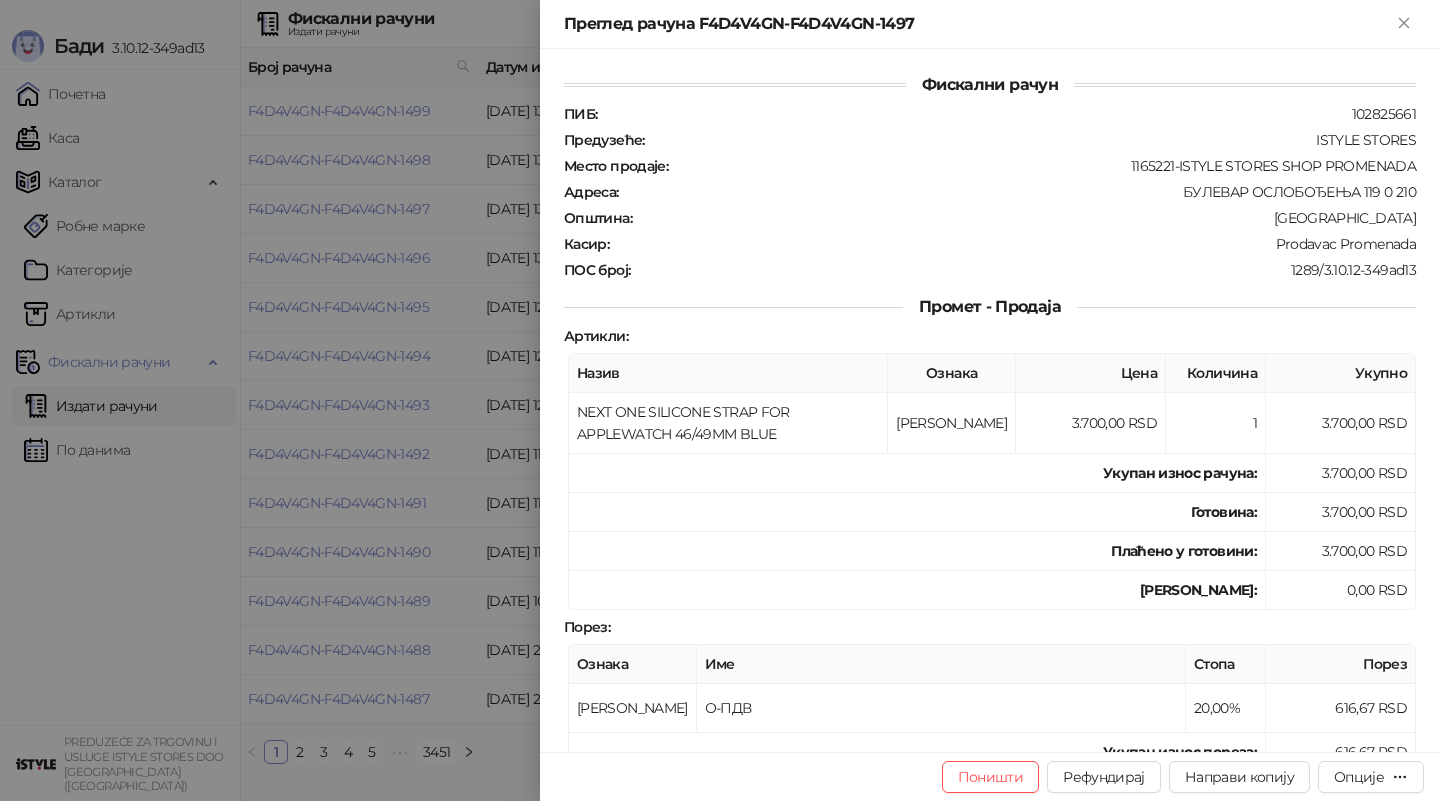 drag, startPoint x: 392, startPoint y: 194, endPoint x: 381, endPoint y: 196, distance: 11.18034 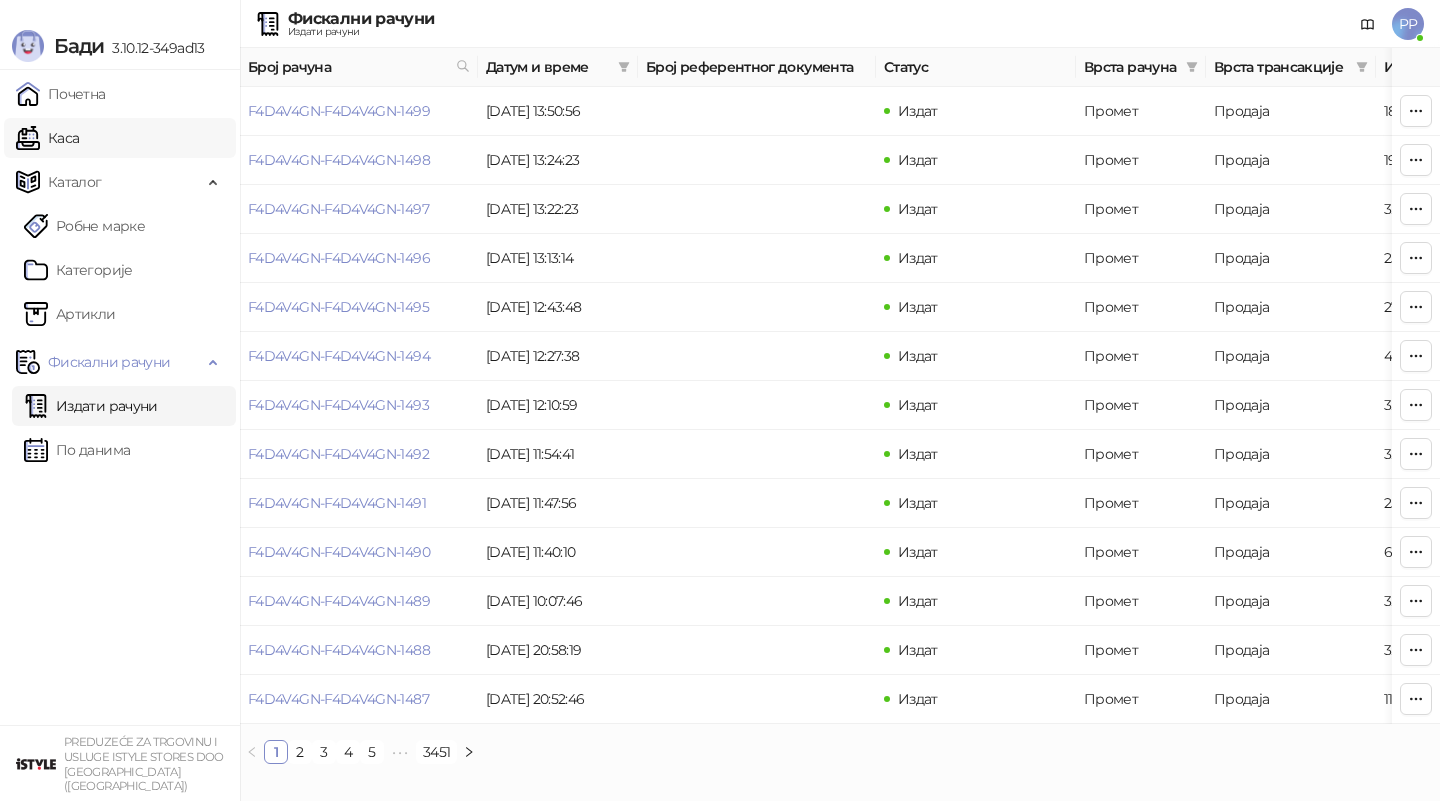 click on "Каса" at bounding box center (47, 138) 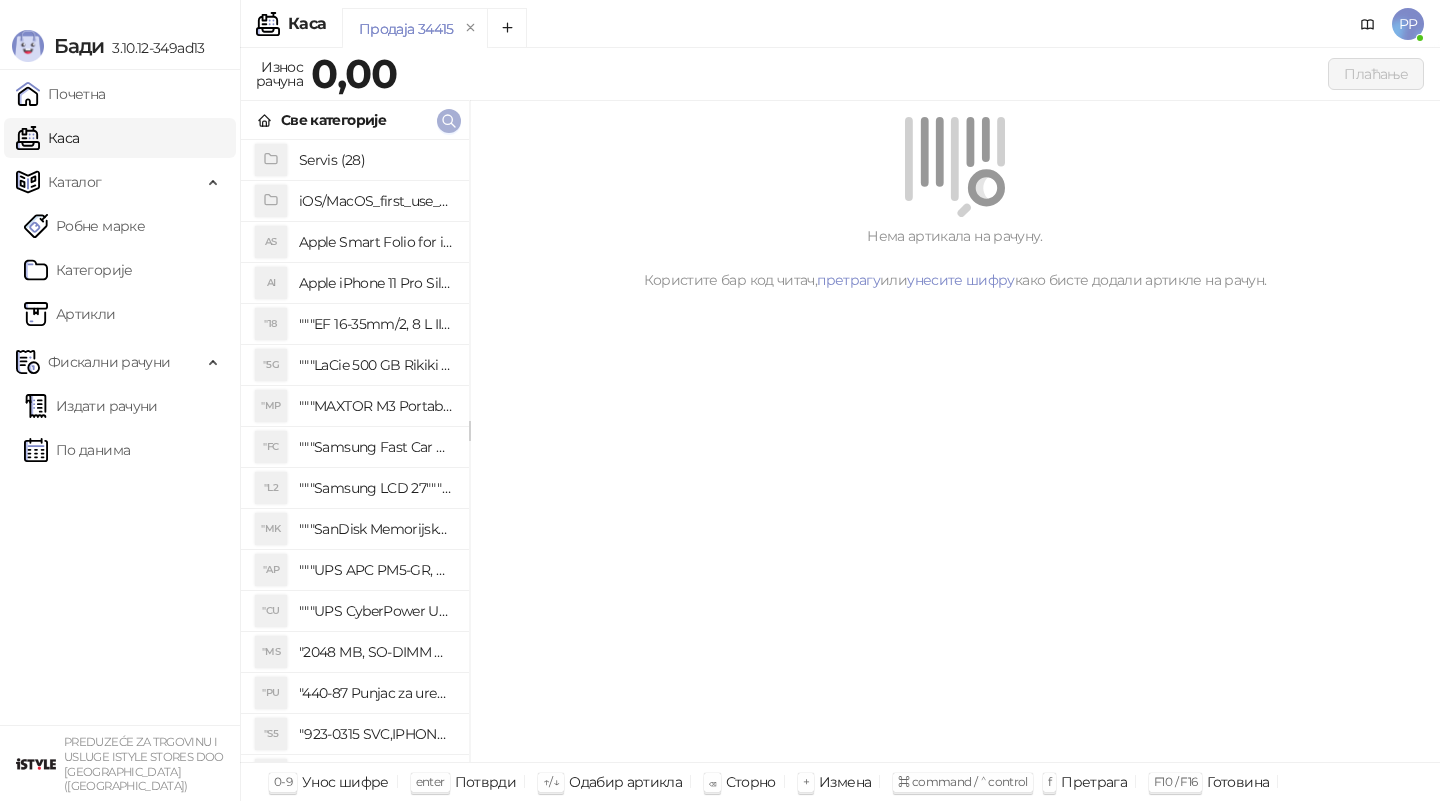 click 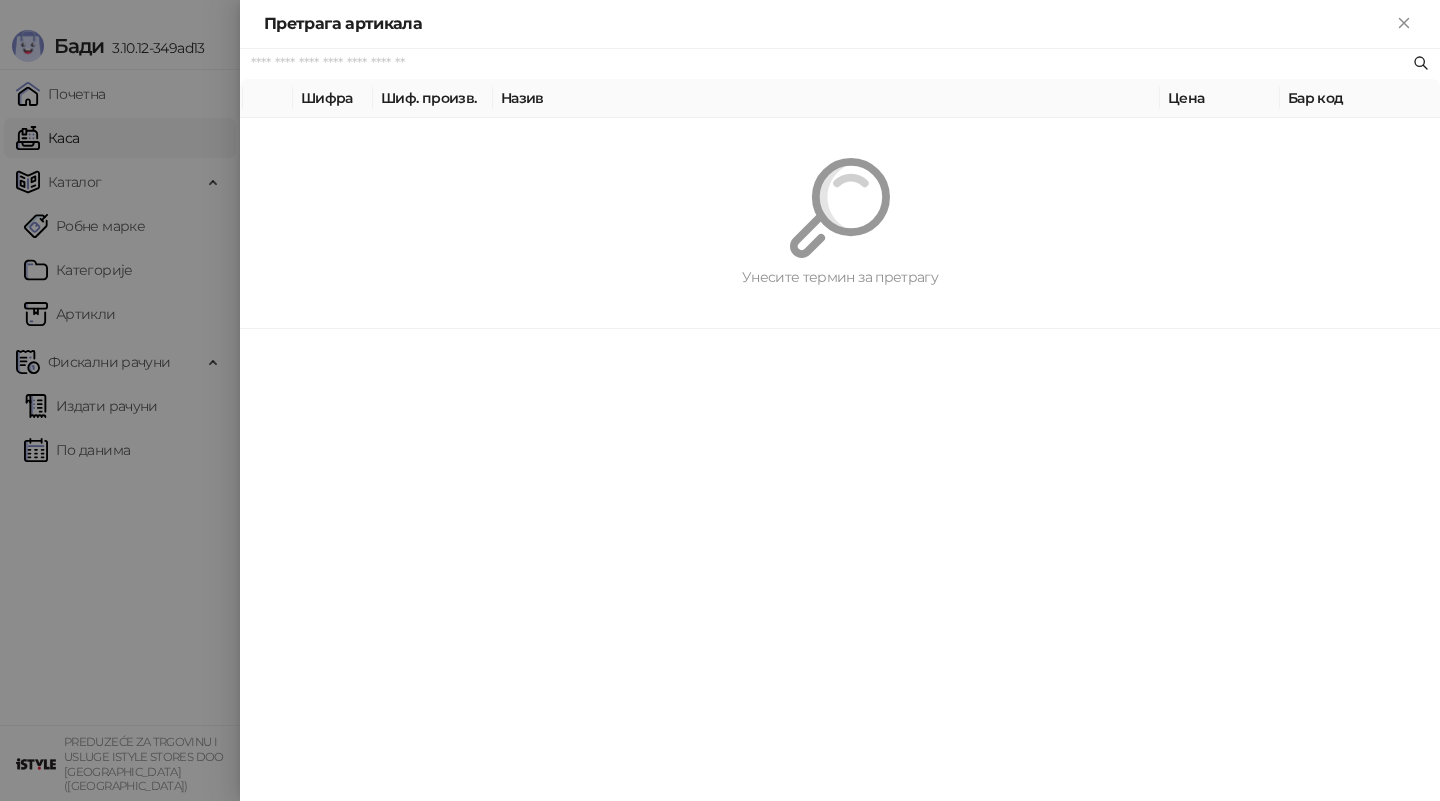 paste on "*********" 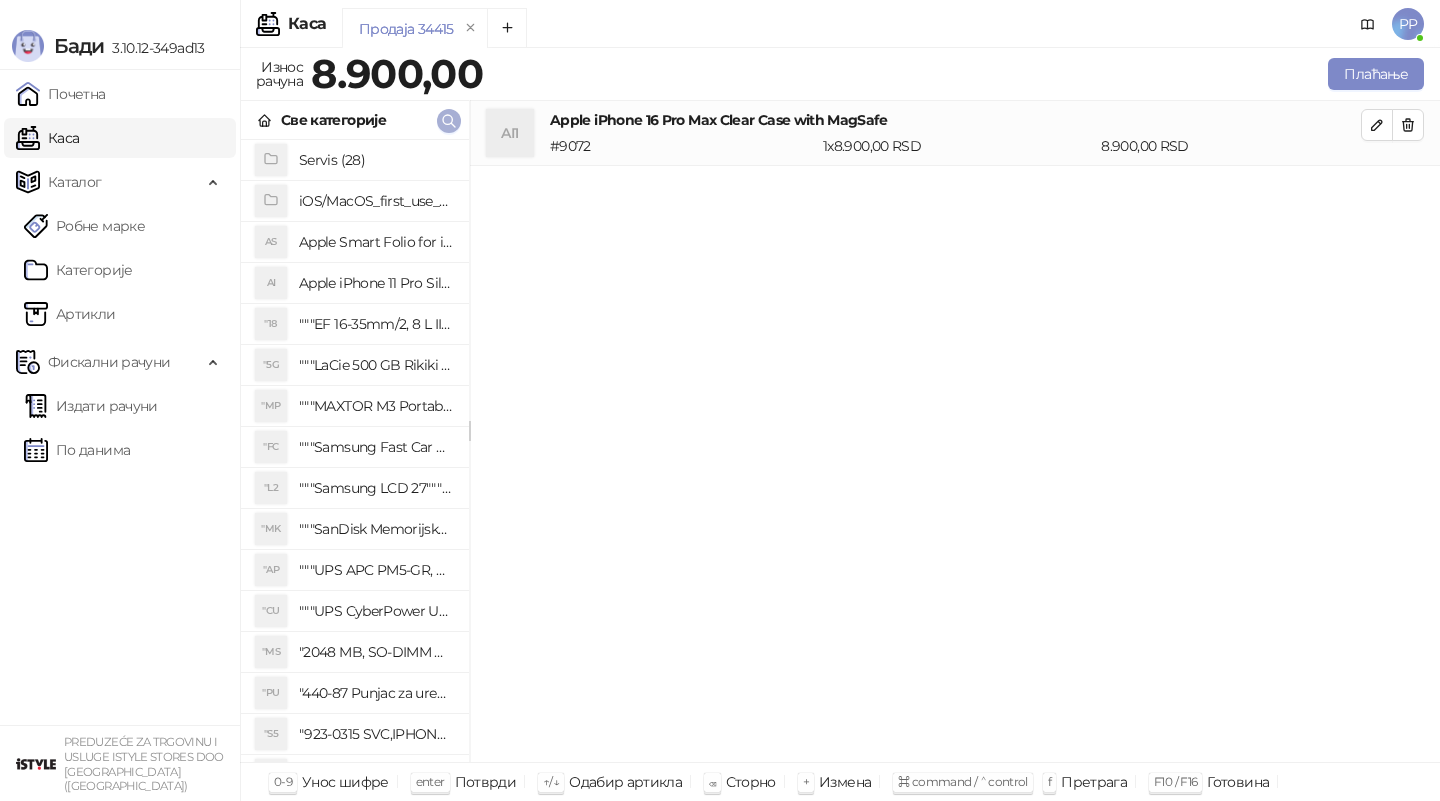 click 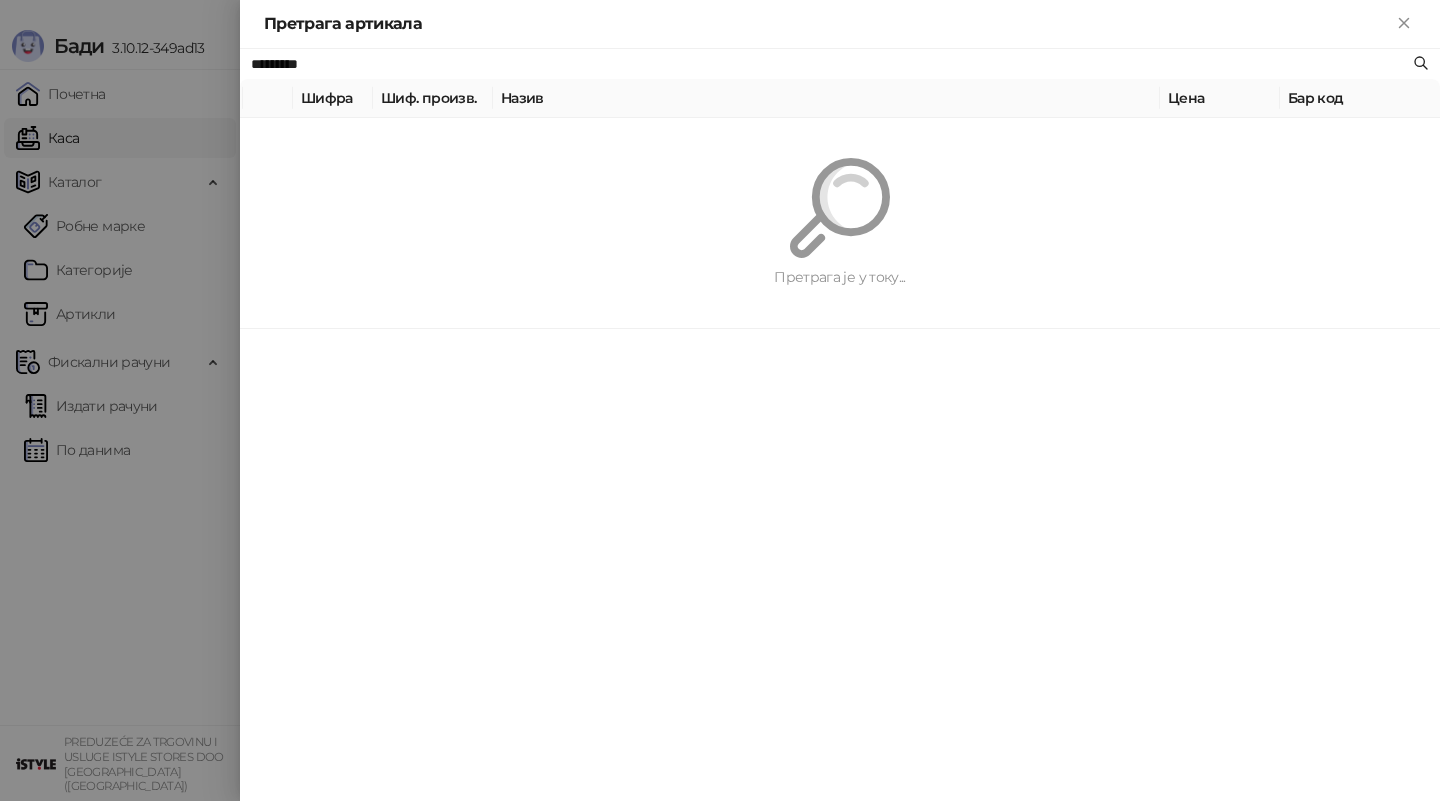 paste on "**********" 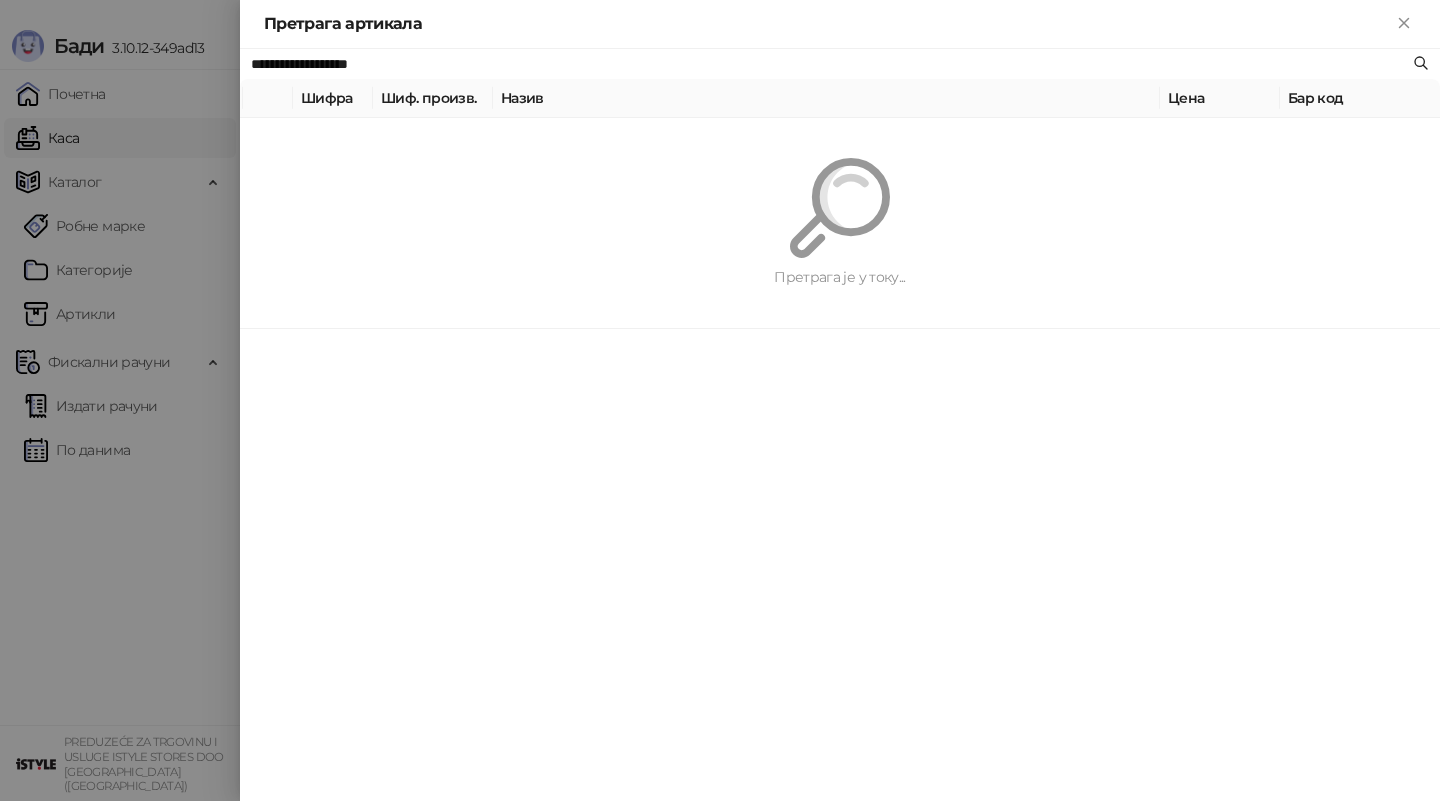 type on "**********" 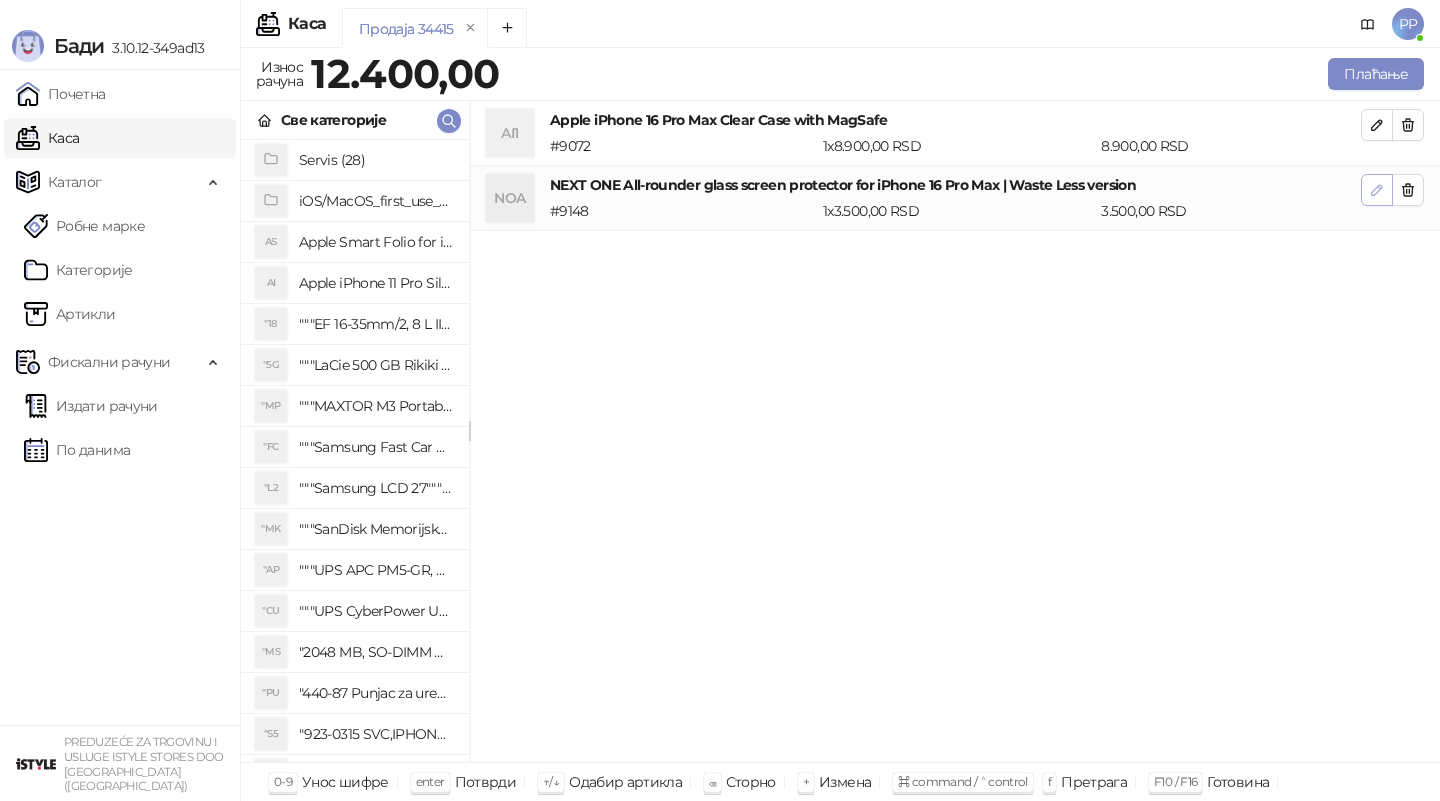 click at bounding box center (1377, 190) 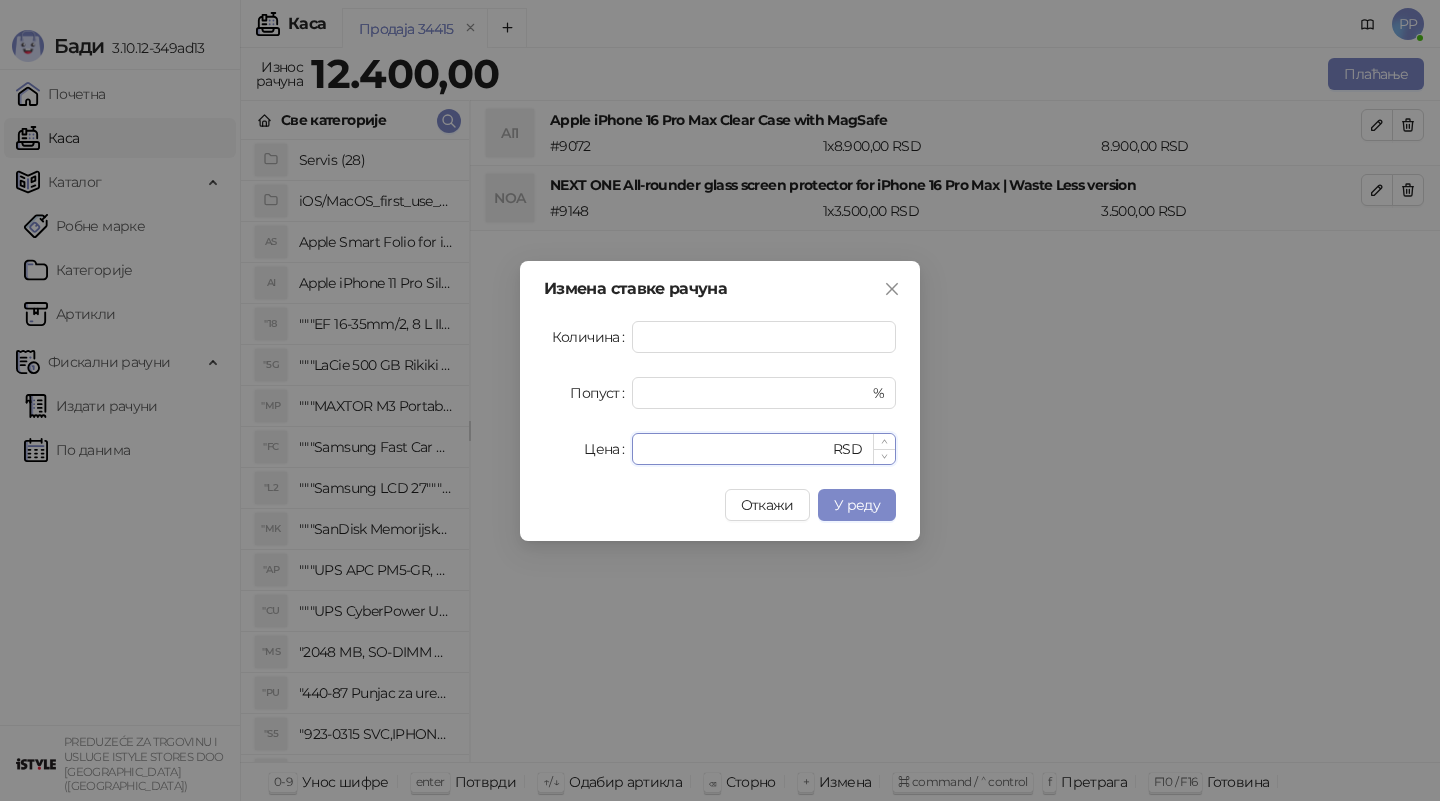 click on "****" at bounding box center (736, 449) 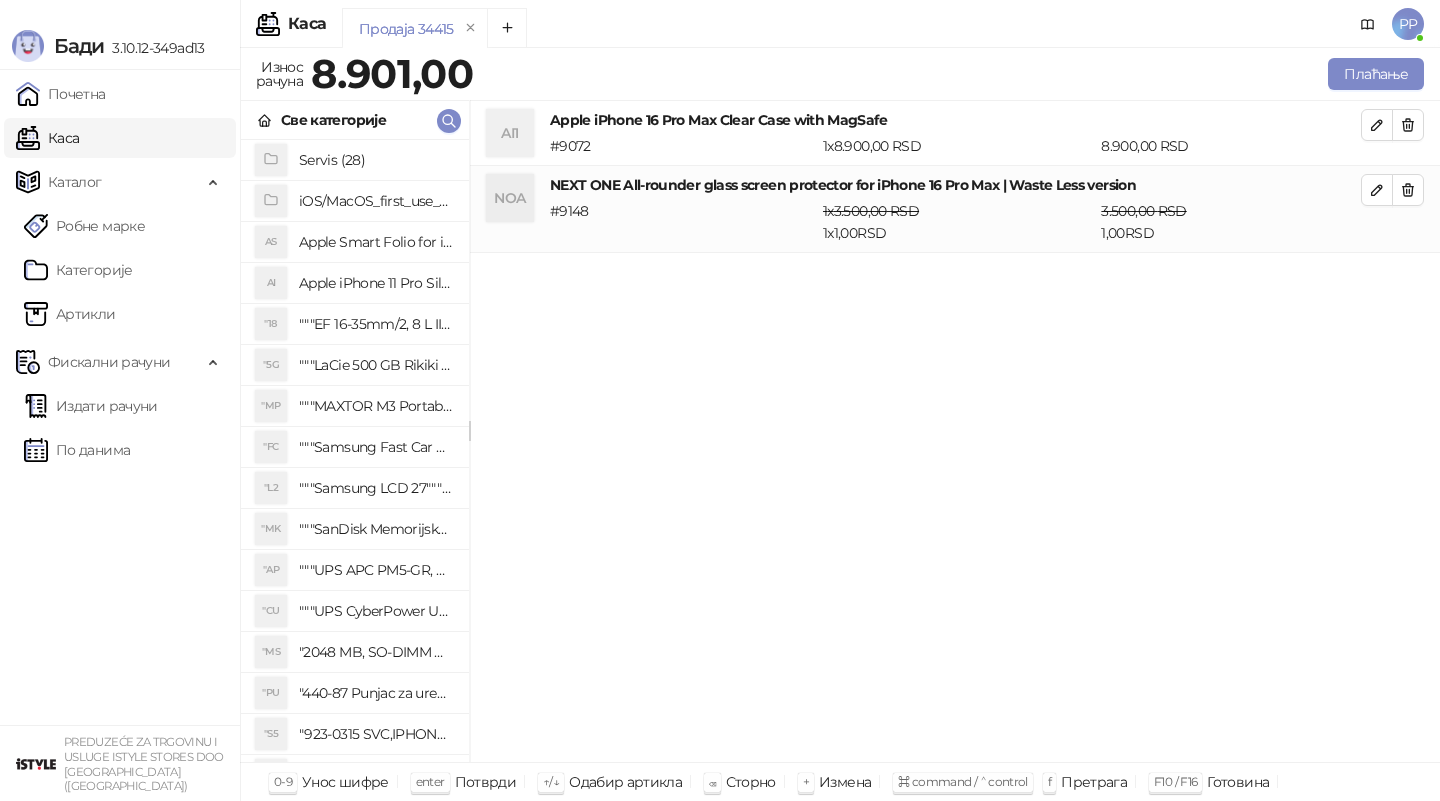 click on "Све категорије" at bounding box center (355, 120) 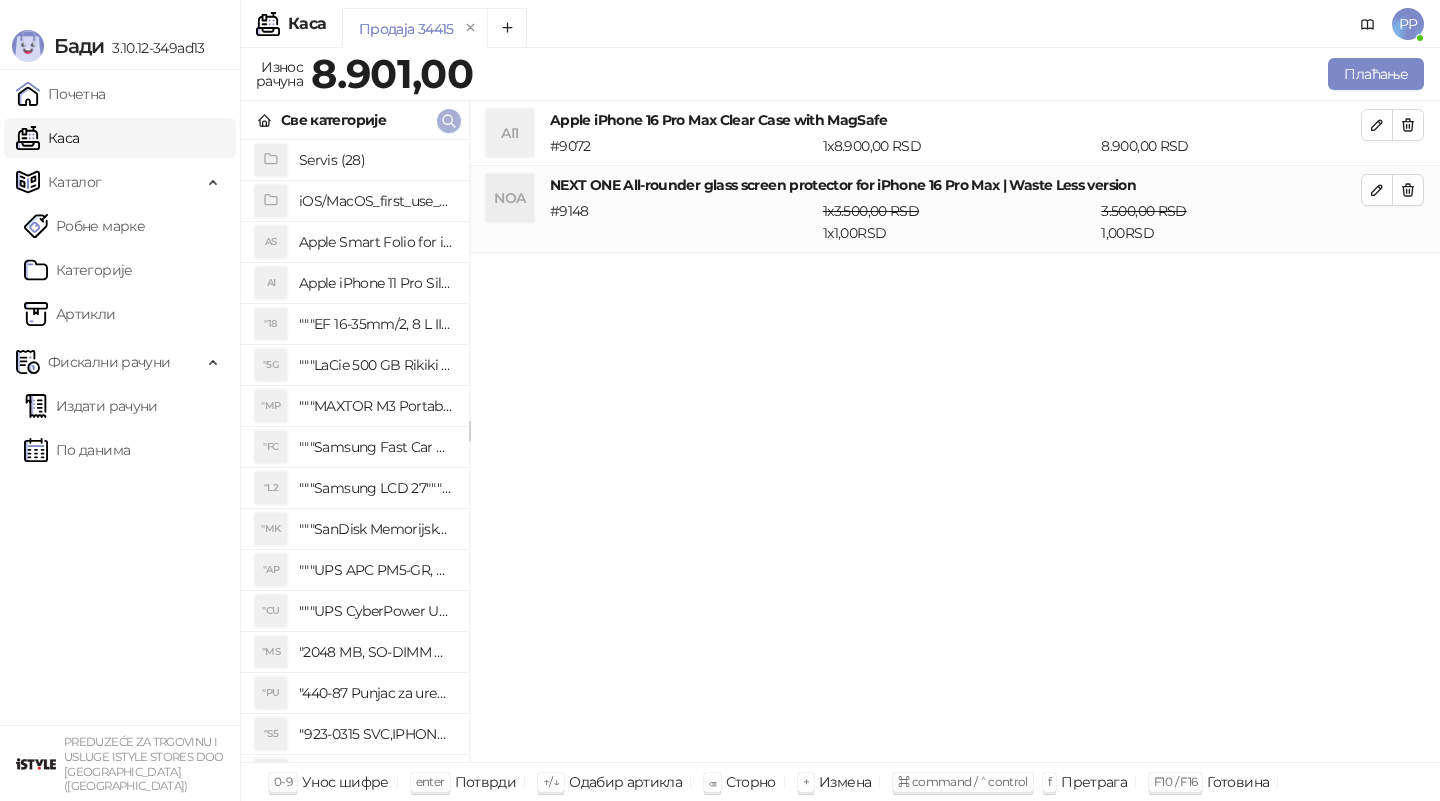 click at bounding box center (449, 121) 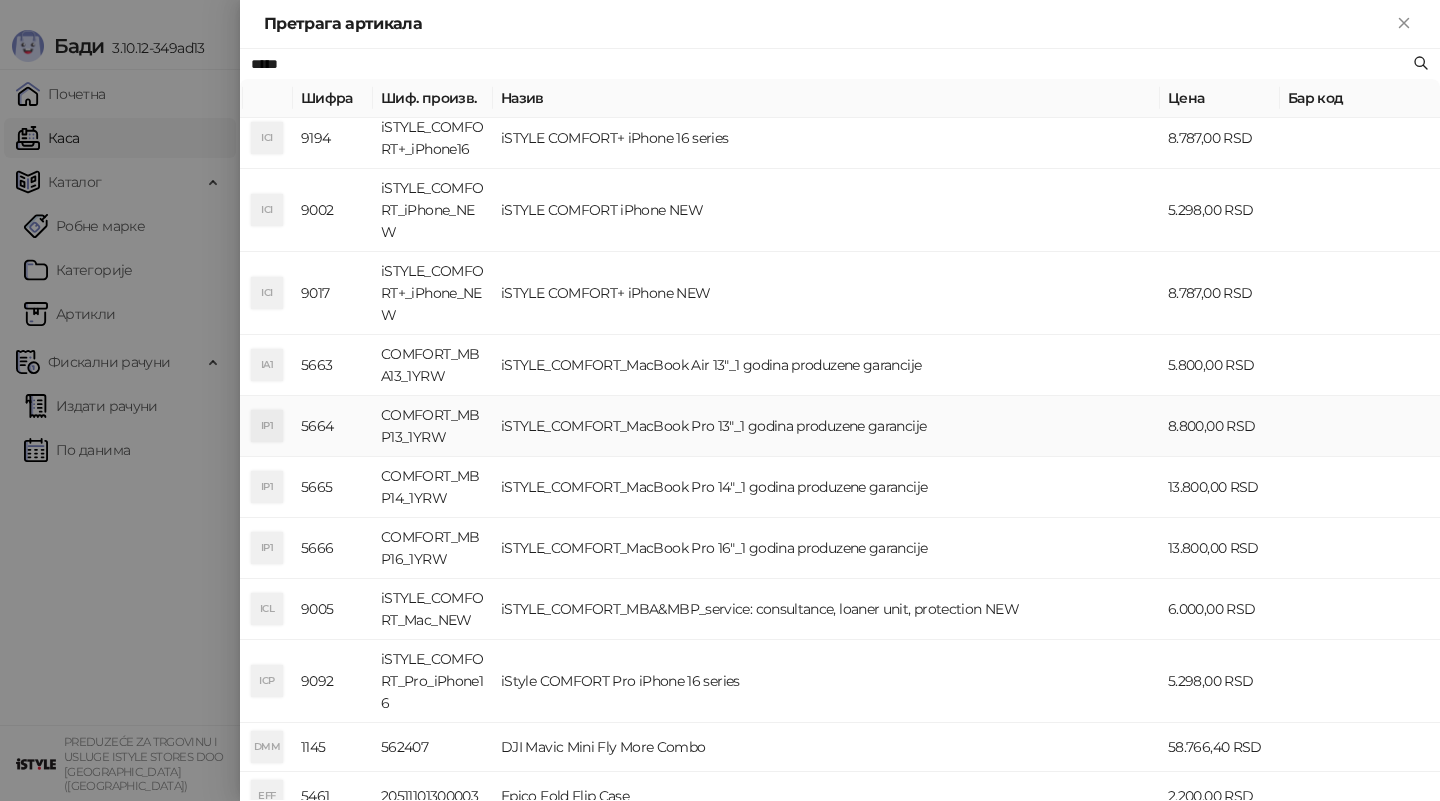 scroll, scrollTop: 339, scrollLeft: 0, axis: vertical 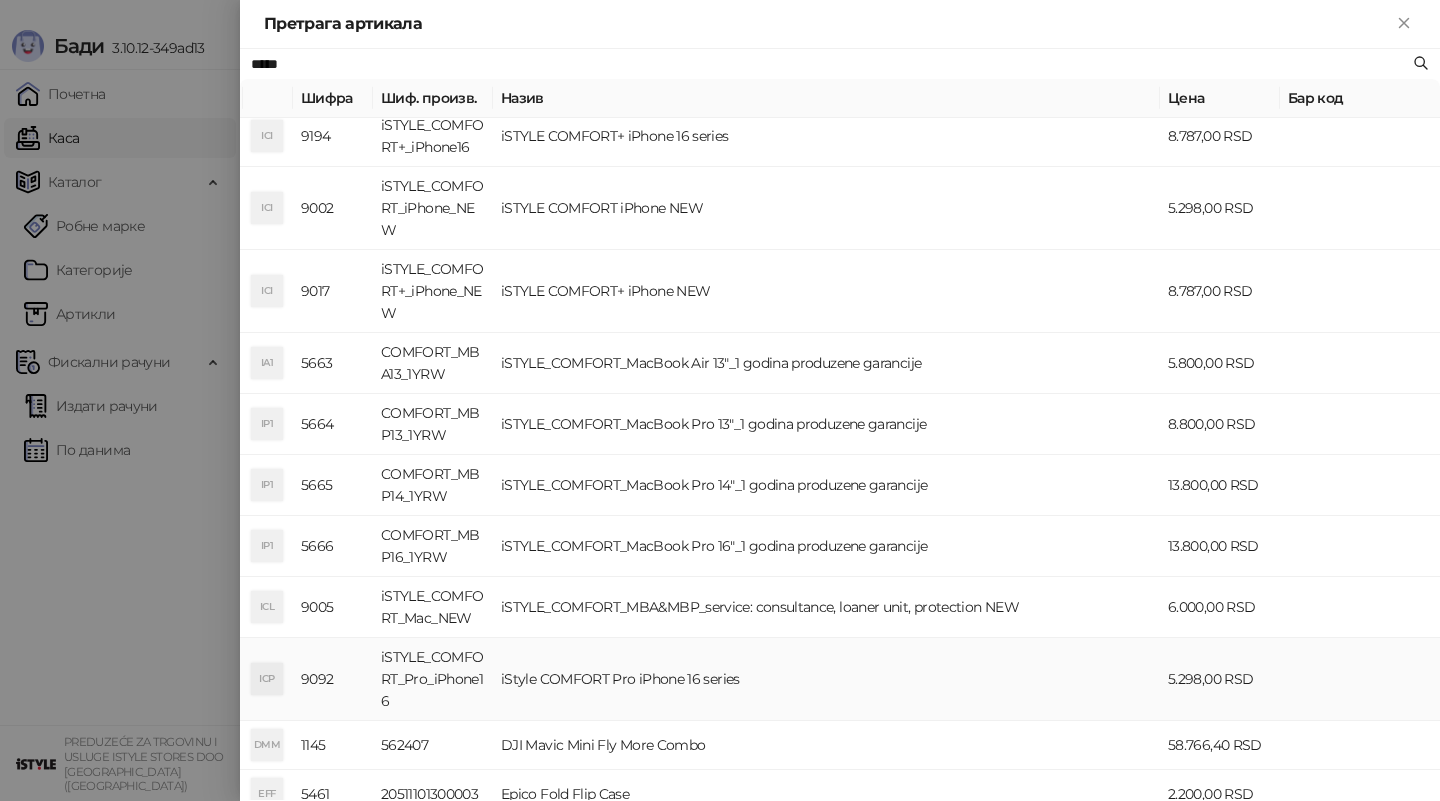 type on "*****" 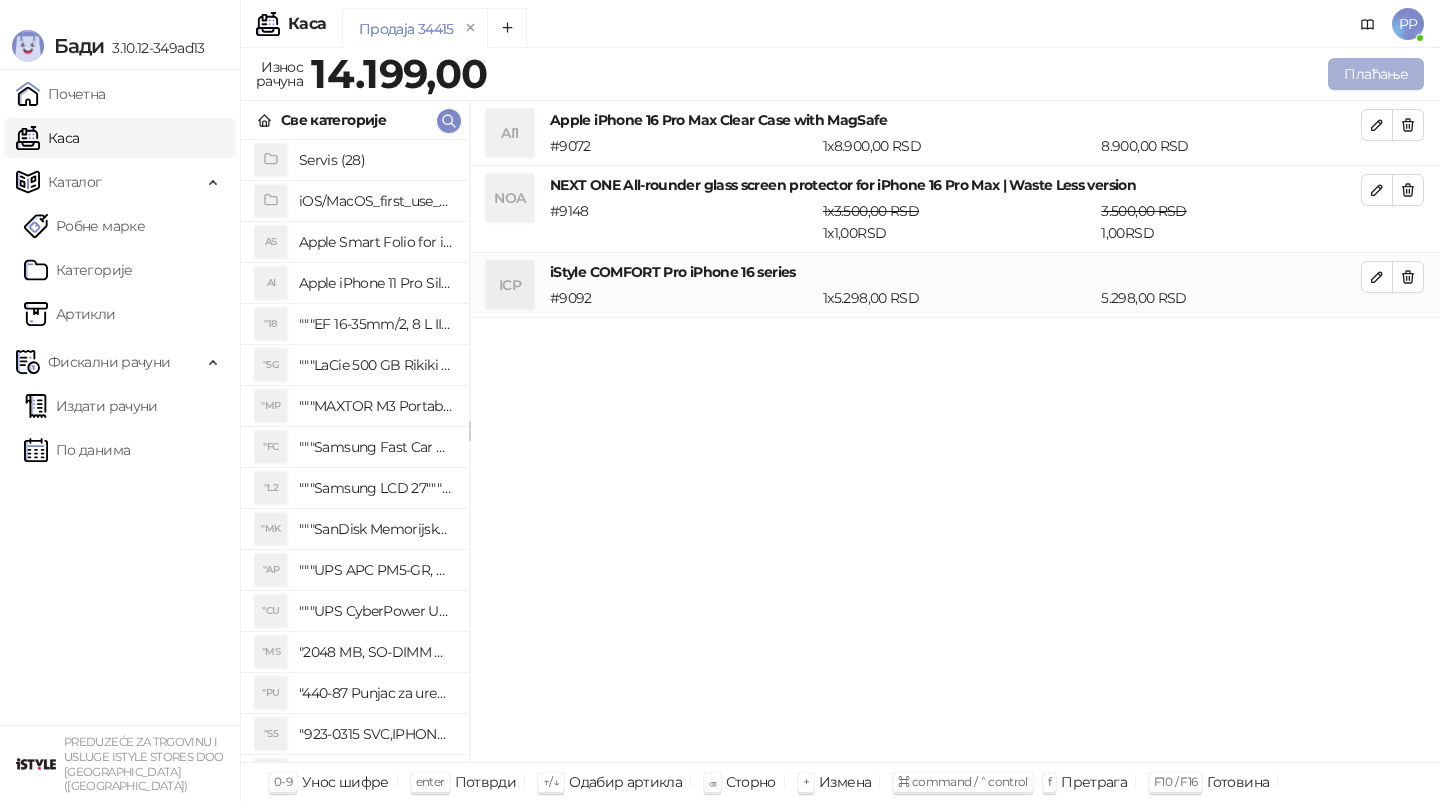 click on "Плаћање" at bounding box center (1376, 74) 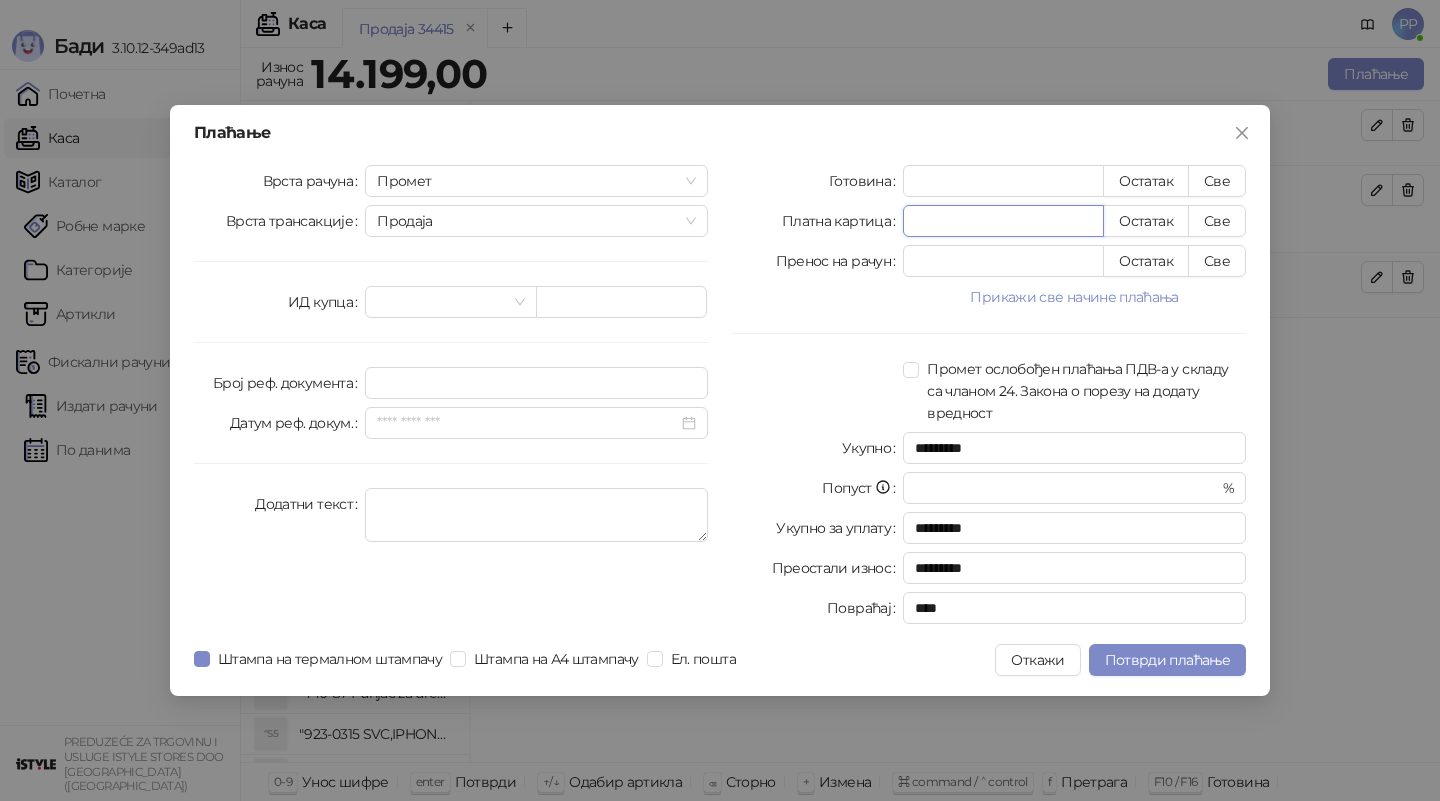 click on "*" at bounding box center [1003, 221] 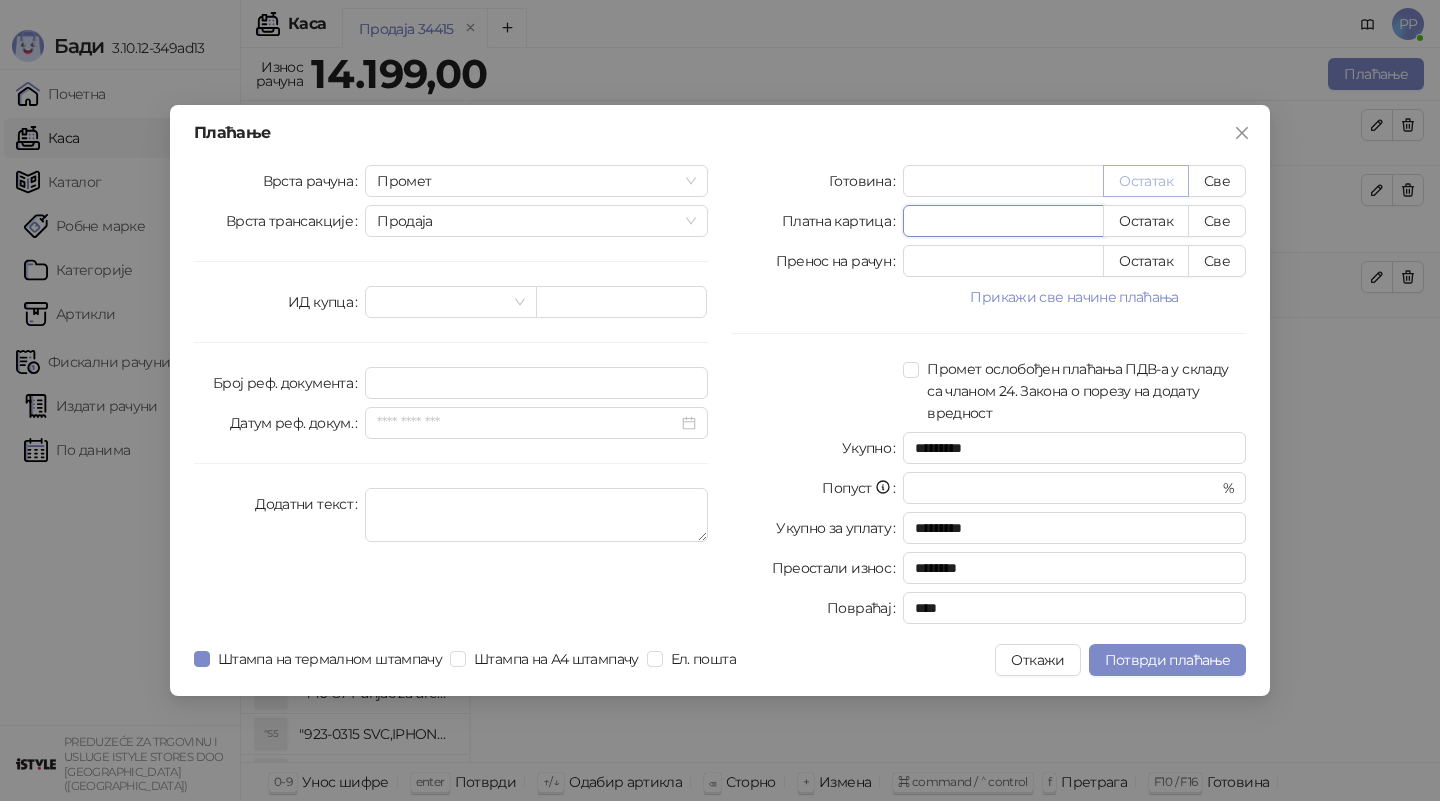 type on "****" 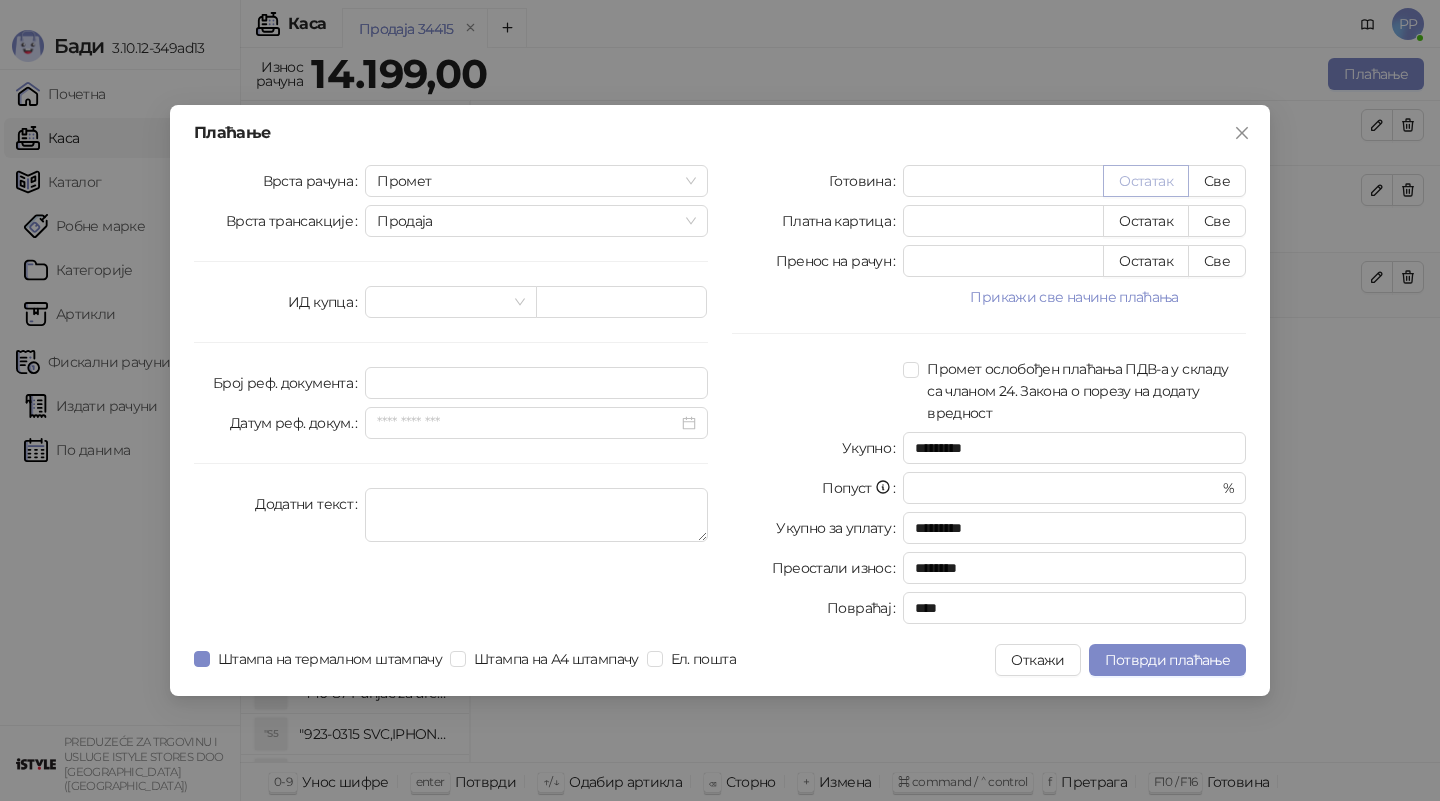 click on "Остатак" at bounding box center [1146, 181] 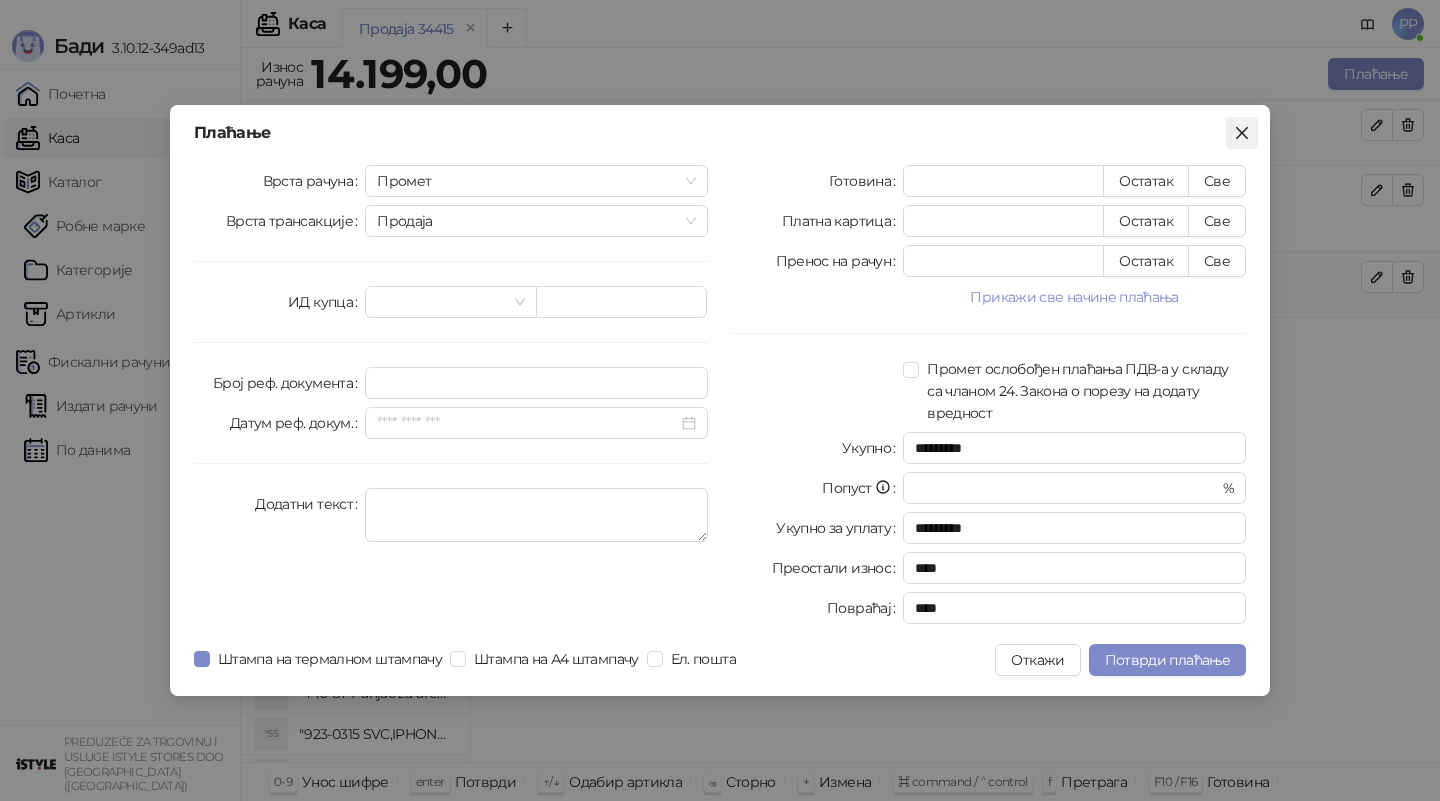 click 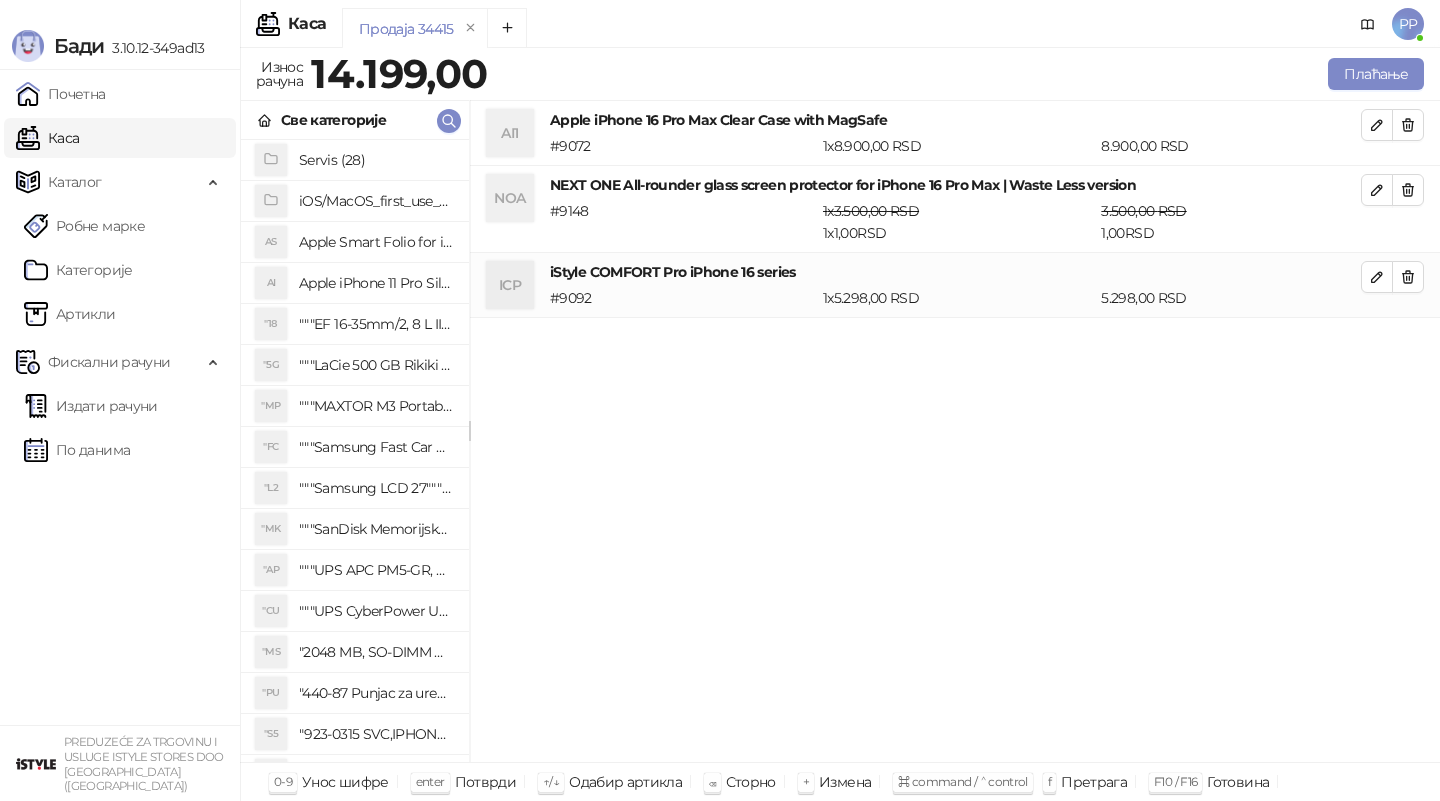 click on "Продаја 34415 Износ рачуна 14.199,00 Плаћање Све категорије Servis (28) iOS/MacOS_first_use_assistance (4) AS  Apple Smart Folio for iPad mini (A17 Pro) - Sage AI  Apple iPhone 11 Pro Silicone Case -  Black "18 """EF 16-35mm/2, 8 L III USM""" "5G """LaCie 500 GB Rikiki USB 3.0 / Ultra Compact & Resistant aluminum / USB 3.0 / 2.5""""""" "MP """MAXTOR M3 Portable 2TB 2.5"""" crni eksterni hard disk HX-M201TCB/GM""" "FC """Samsung Fast Car Charge Adapter, brzi auto punja_, boja crna""" "L2 """Samsung LCD 27"""" C27F390FHUXEN""" "MK """SanDisk Memorijska kartica 256GB microSDXC sa SD adapterom SDSQXA1-256G-GN6MA - Extreme PLUS, A2, UHS-I, V30, U3, Class 10, Brzina _itanja 160 MB/s, Brzina upisa 90 MB/s""" "AP """UPS APC PM5-GR, Essential Surge Arrest,5 utic_nica""" "CU """UPS CyberPower UT650EG, 650VA/360W , line-int., s_uko, desktop""" "MS "2048 MB, SO-DIMM DDRII, 667 MHz, Napajanje 1,8 0,1 V, Latencija CL5" "PU "440-87 Punjac za uredjaje sa micro USB portom 4/1, Stand." "S5" at bounding box center [840, 424] 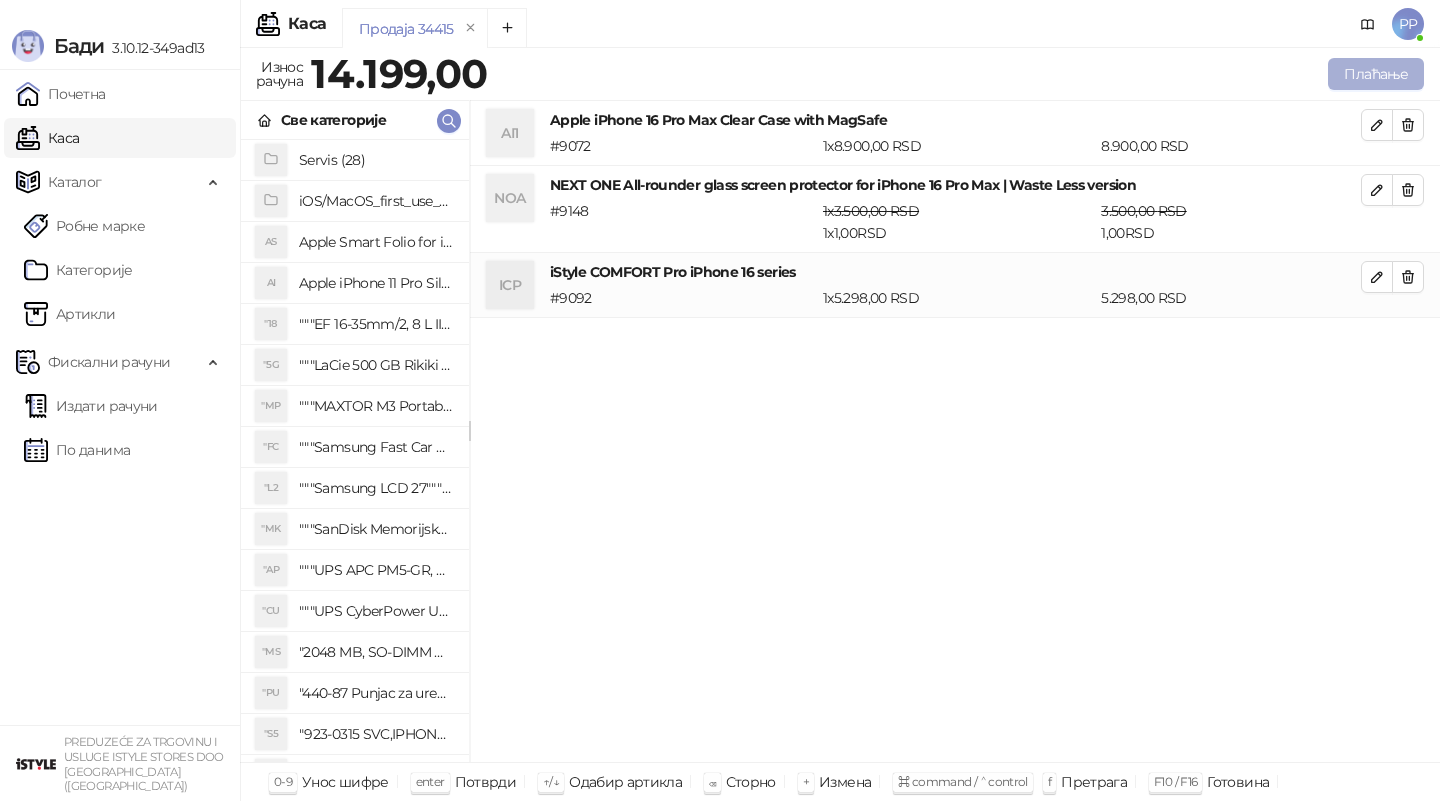 click on "Плаћање" at bounding box center (1376, 74) 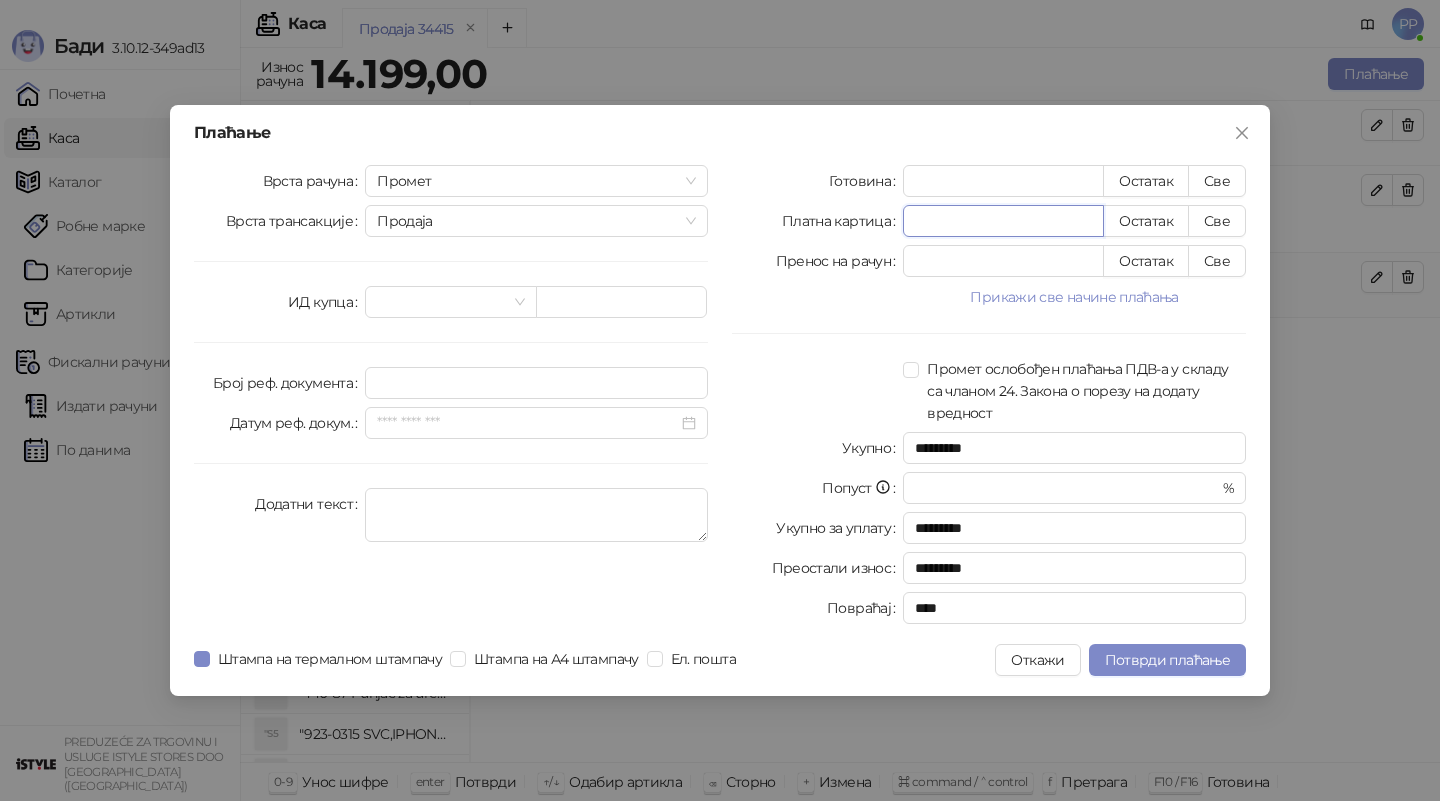click on "*" at bounding box center [1003, 221] 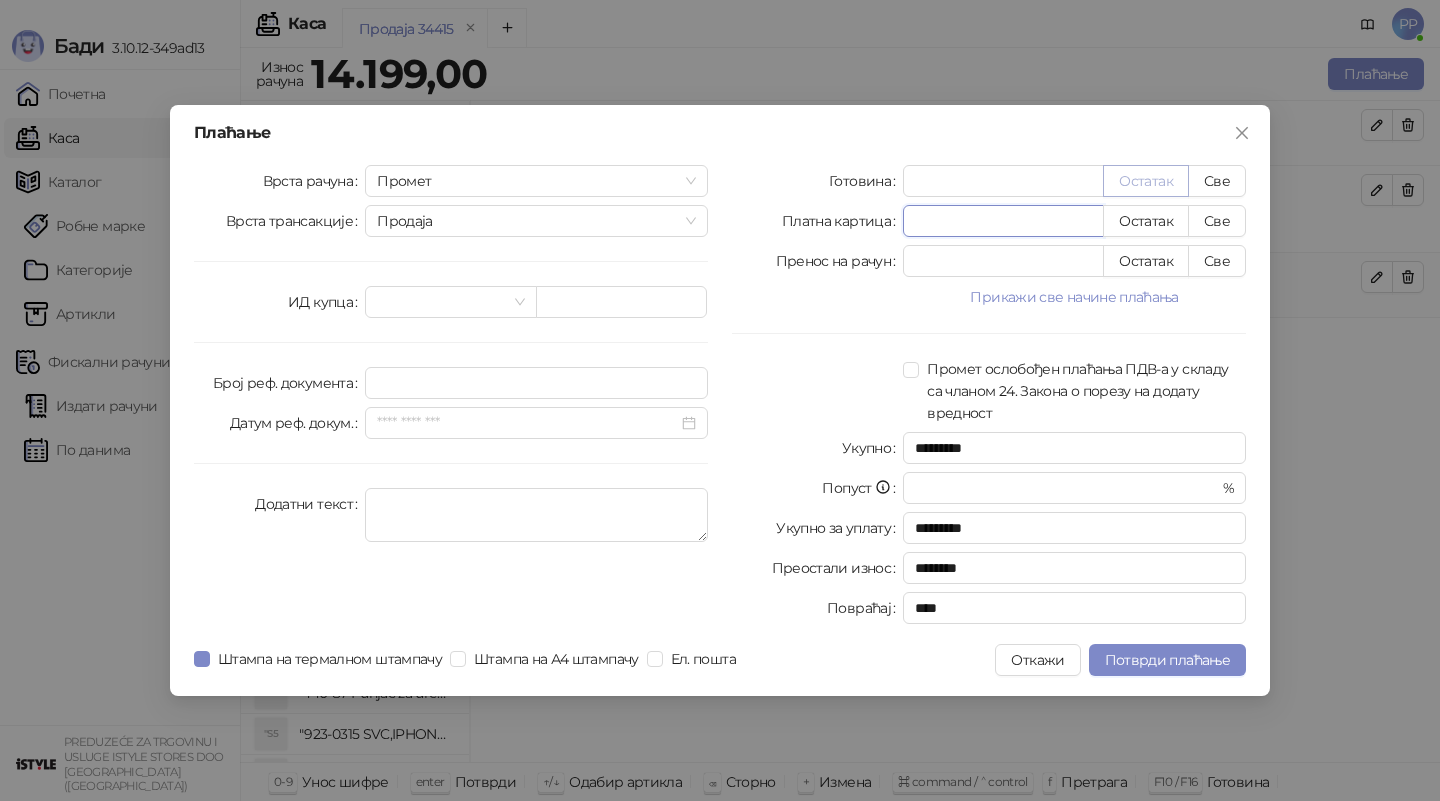 type on "****" 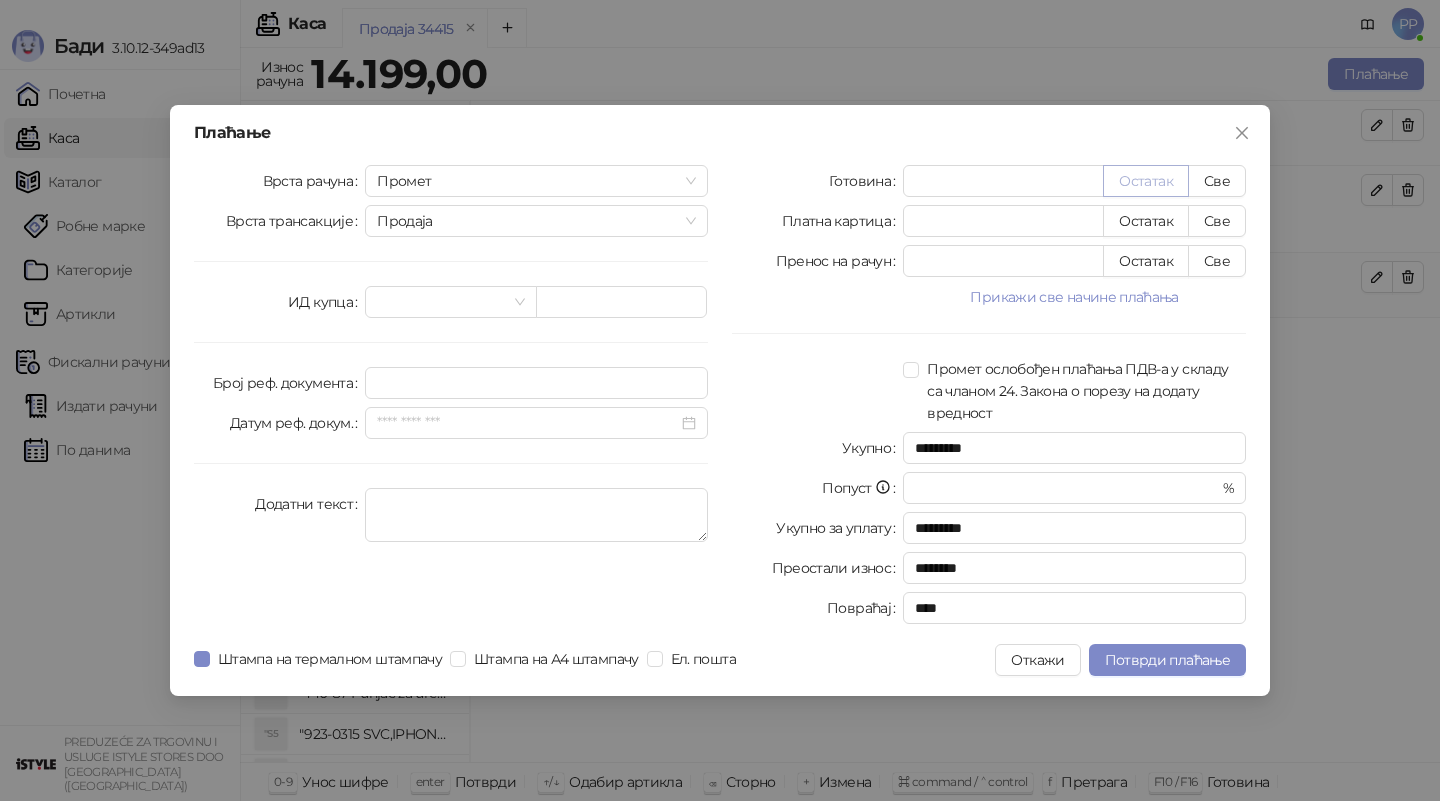 click on "Остатак" at bounding box center (1146, 181) 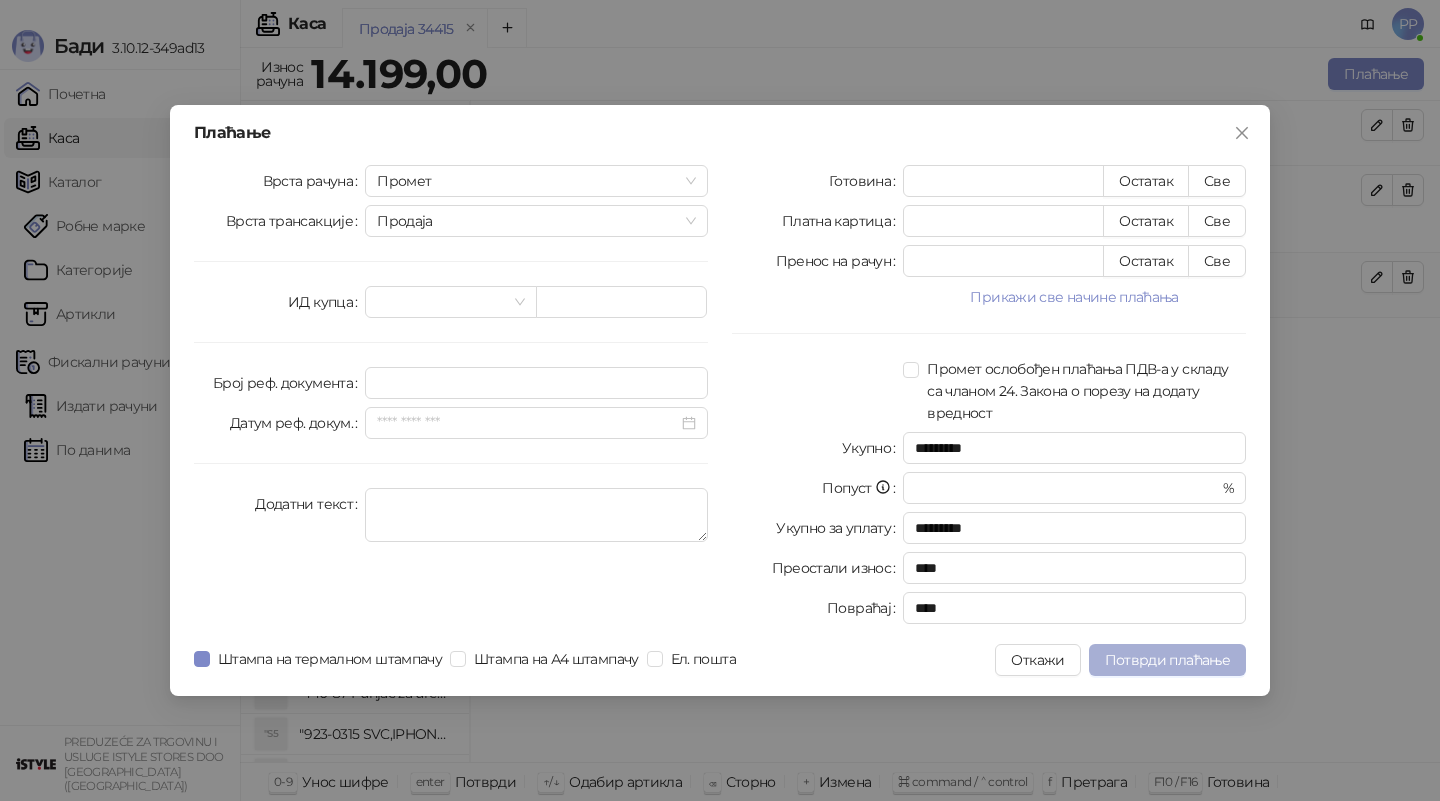 click on "Потврди плаћање" at bounding box center [1167, 660] 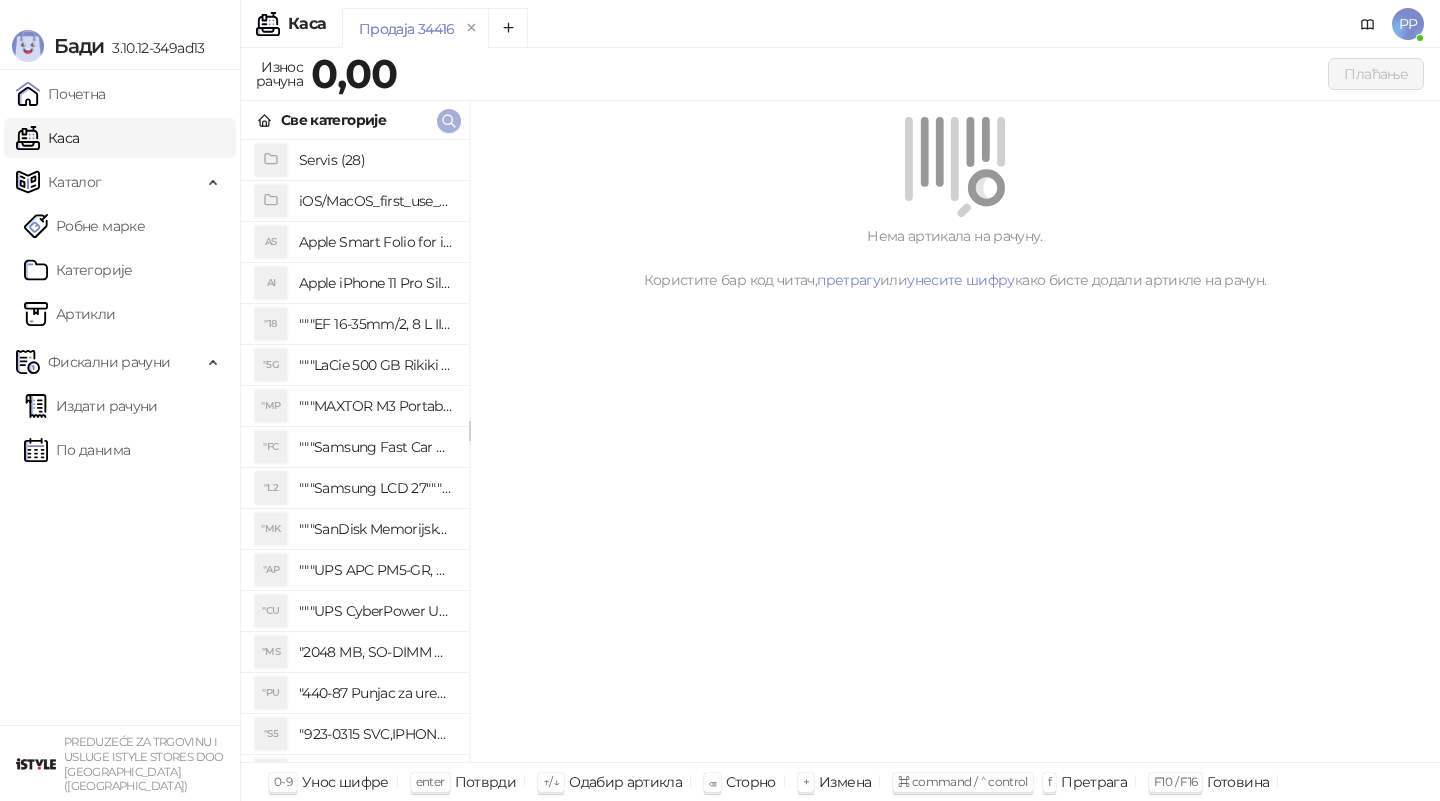 click 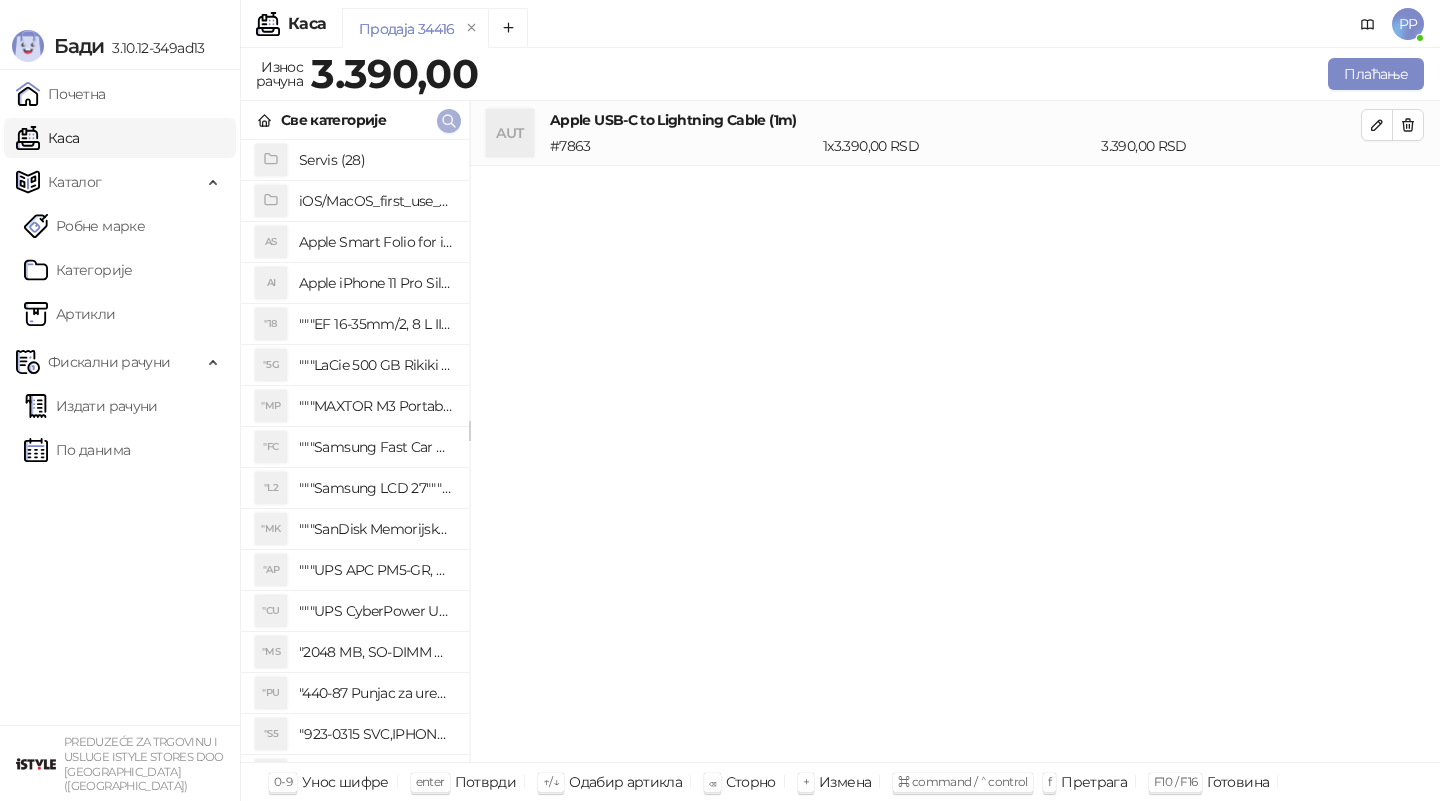 click 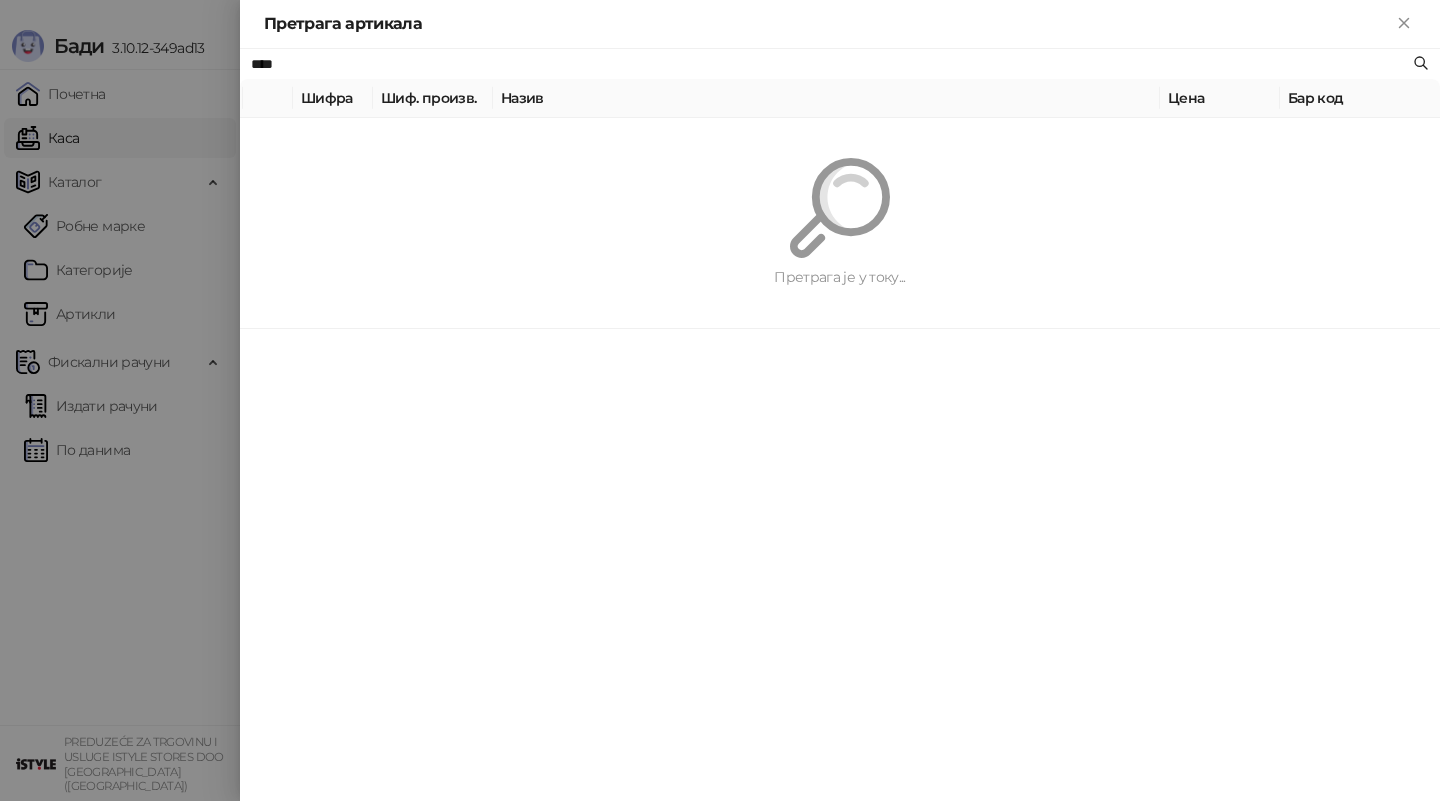 type on "****" 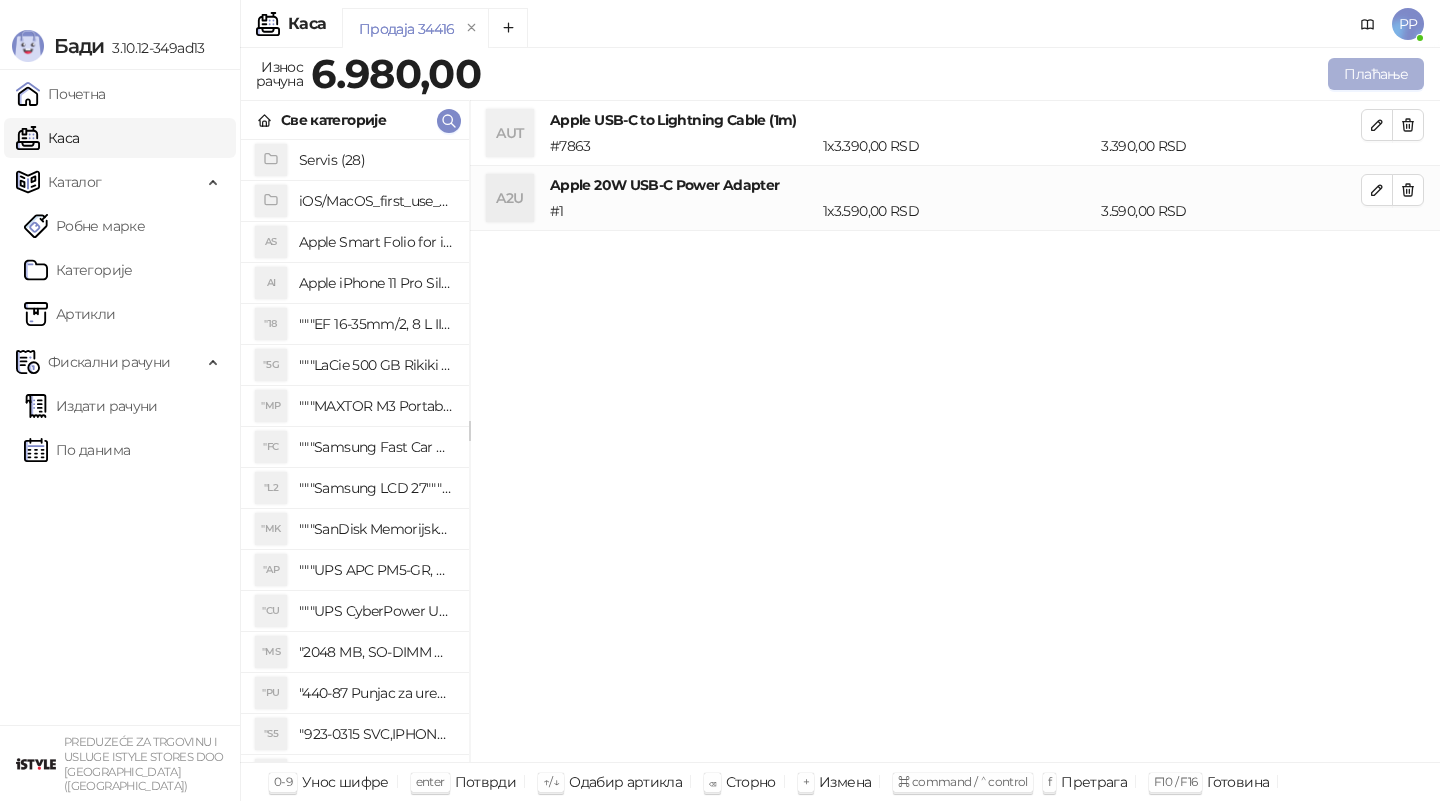 click on "Плаћање" at bounding box center [1376, 74] 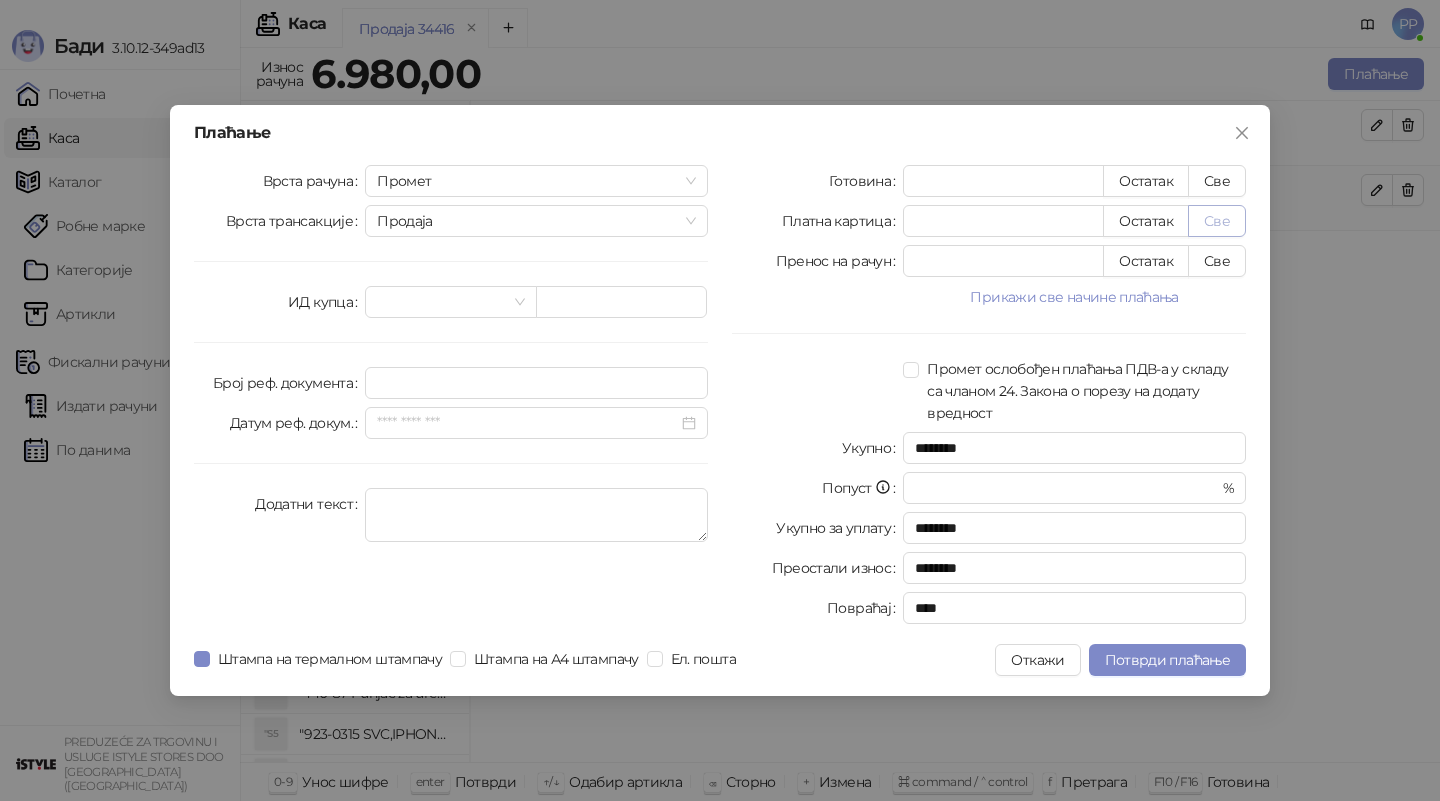 click on "Све" at bounding box center [1217, 221] 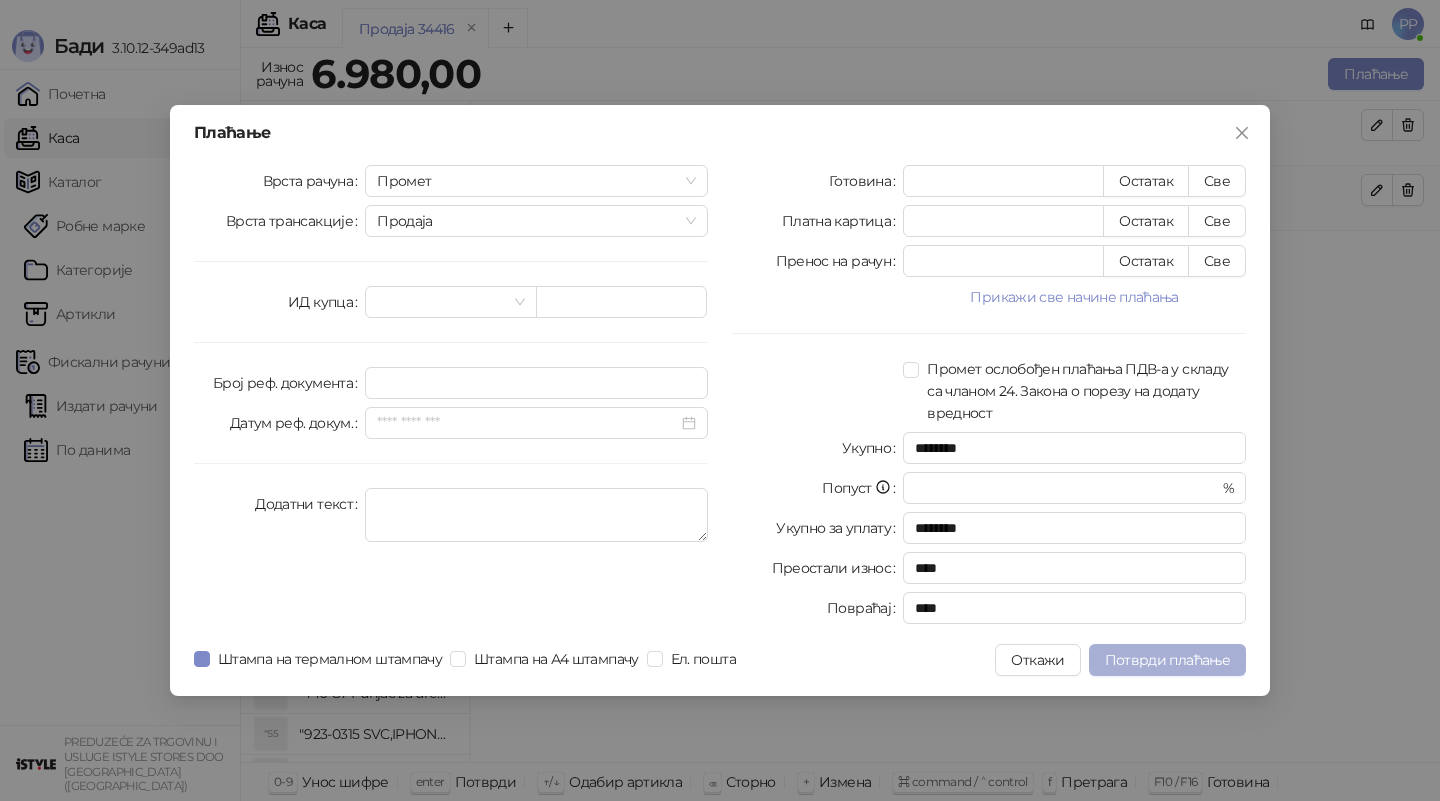 click on "Потврди плаћање" at bounding box center [1167, 660] 